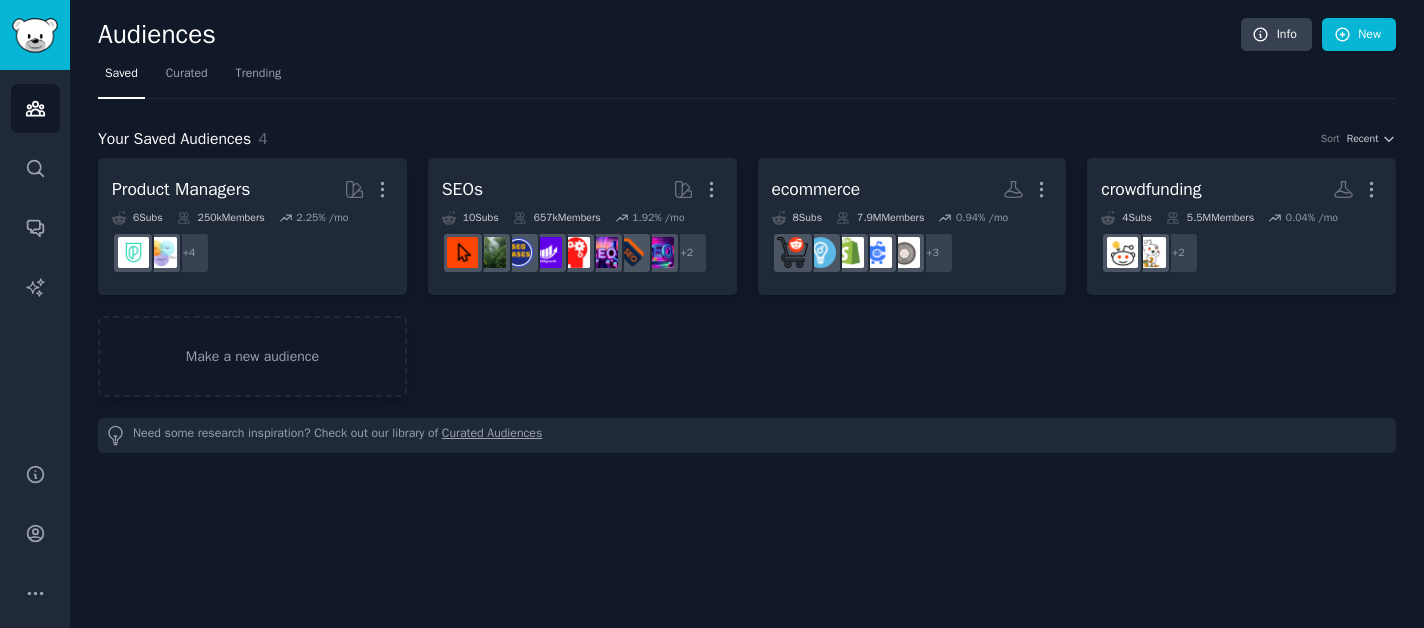 scroll, scrollTop: 0, scrollLeft: 0, axis: both 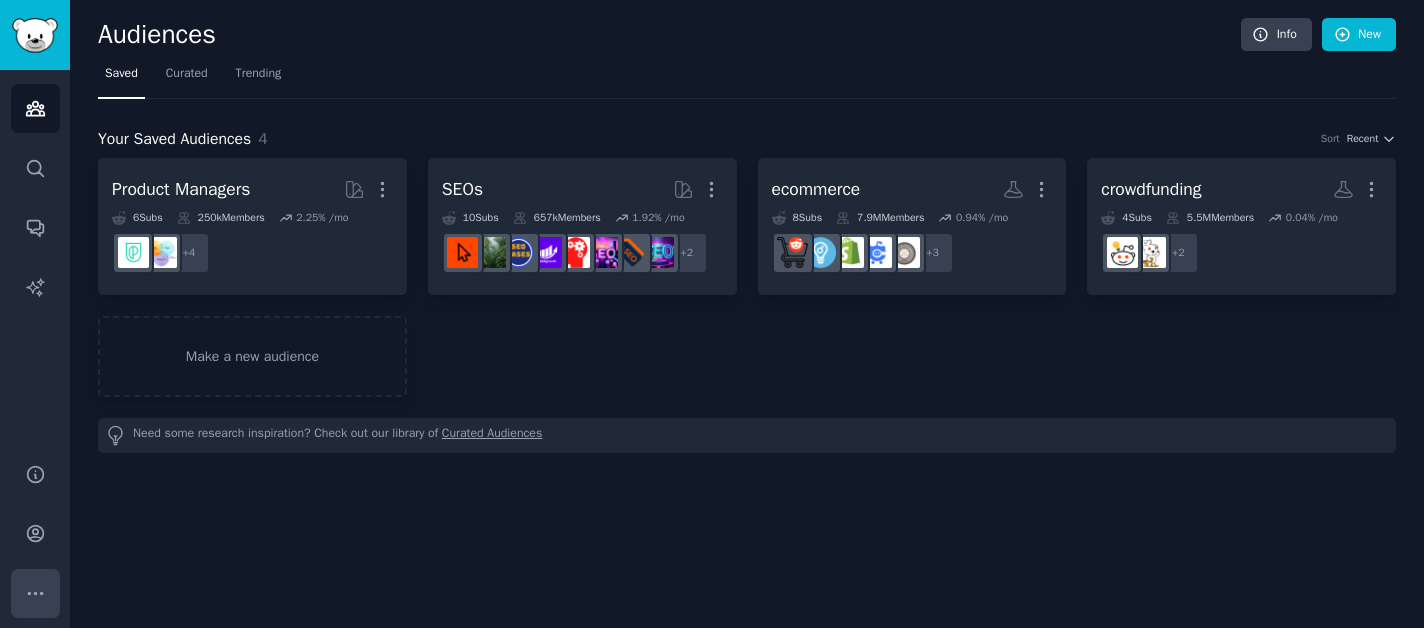 click 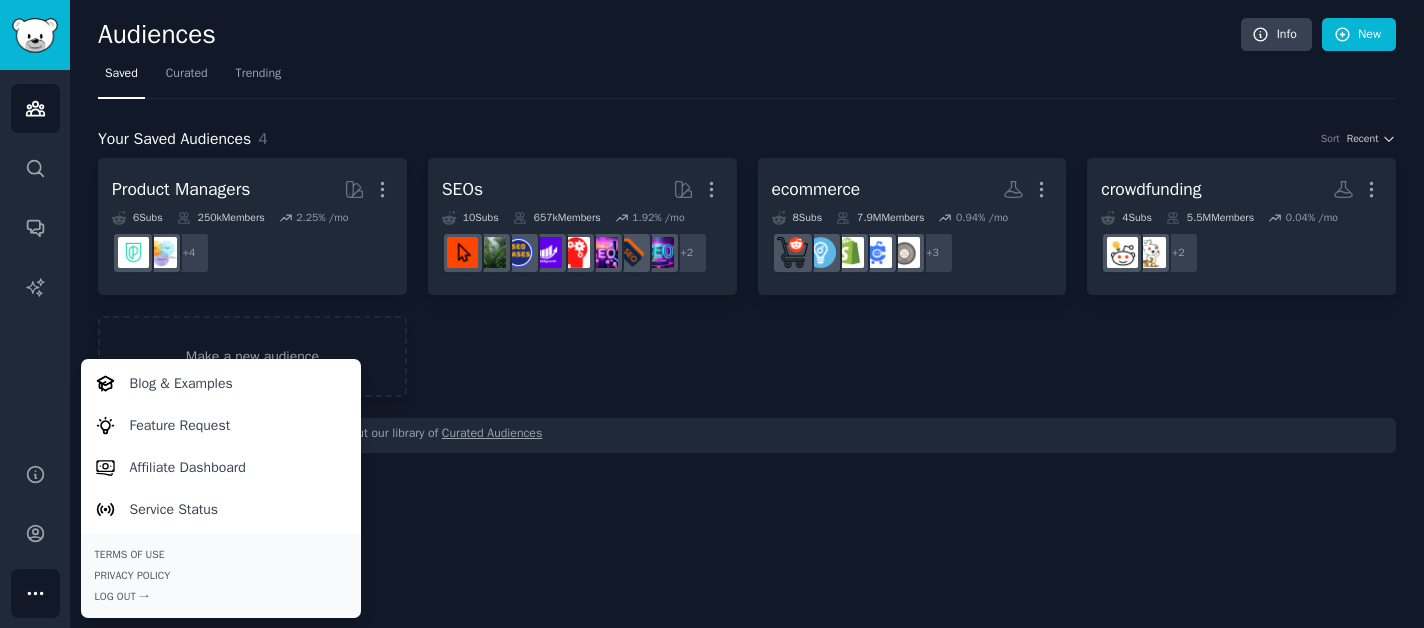 click 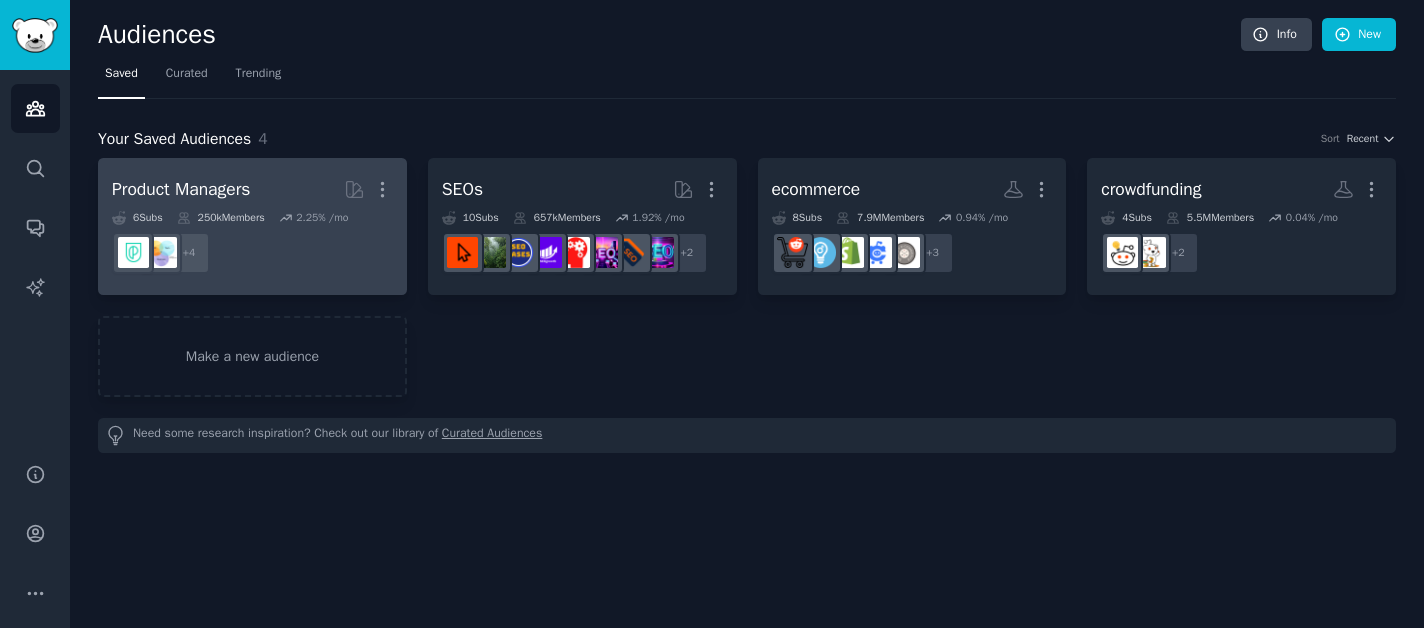 type 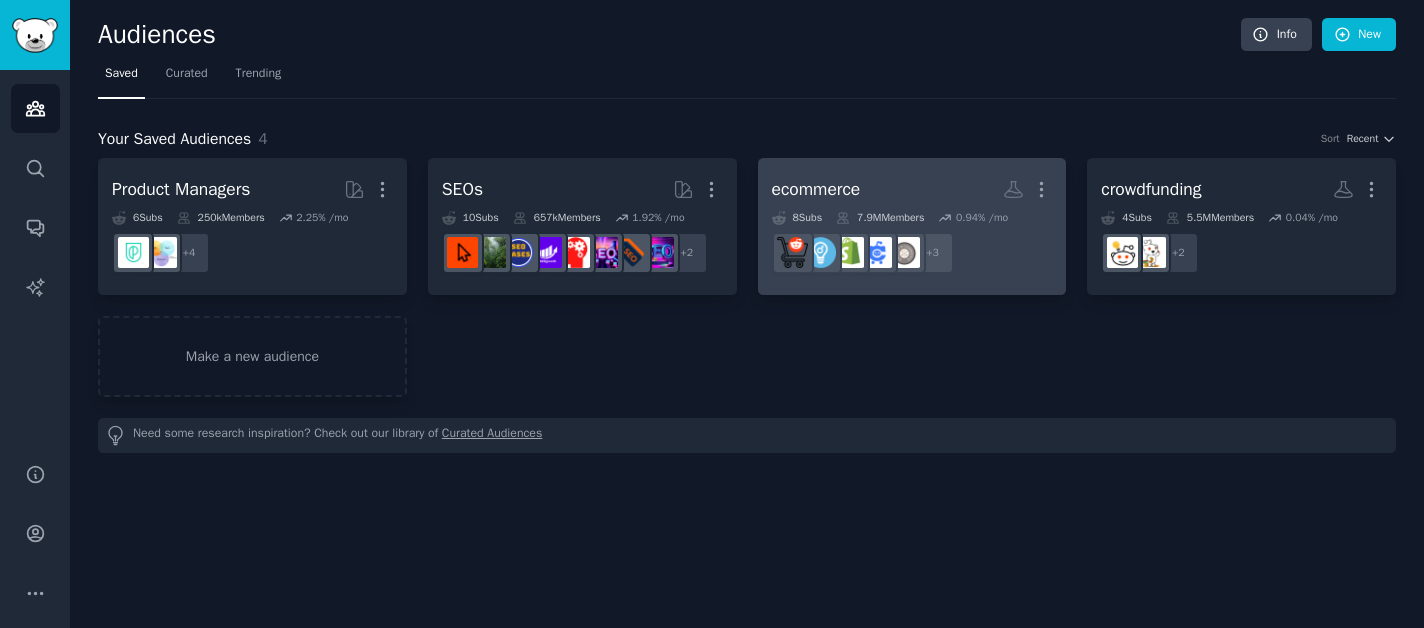 click on "ecommerce More" at bounding box center (912, 189) 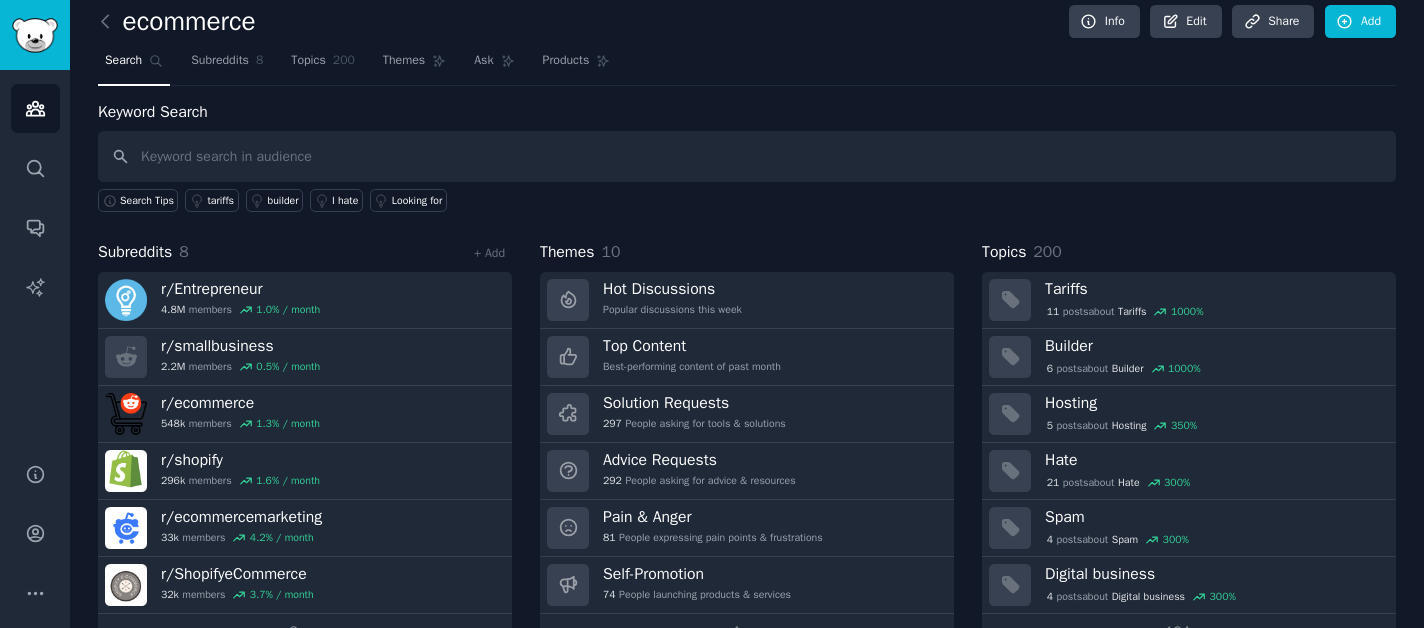 scroll, scrollTop: 7, scrollLeft: 0, axis: vertical 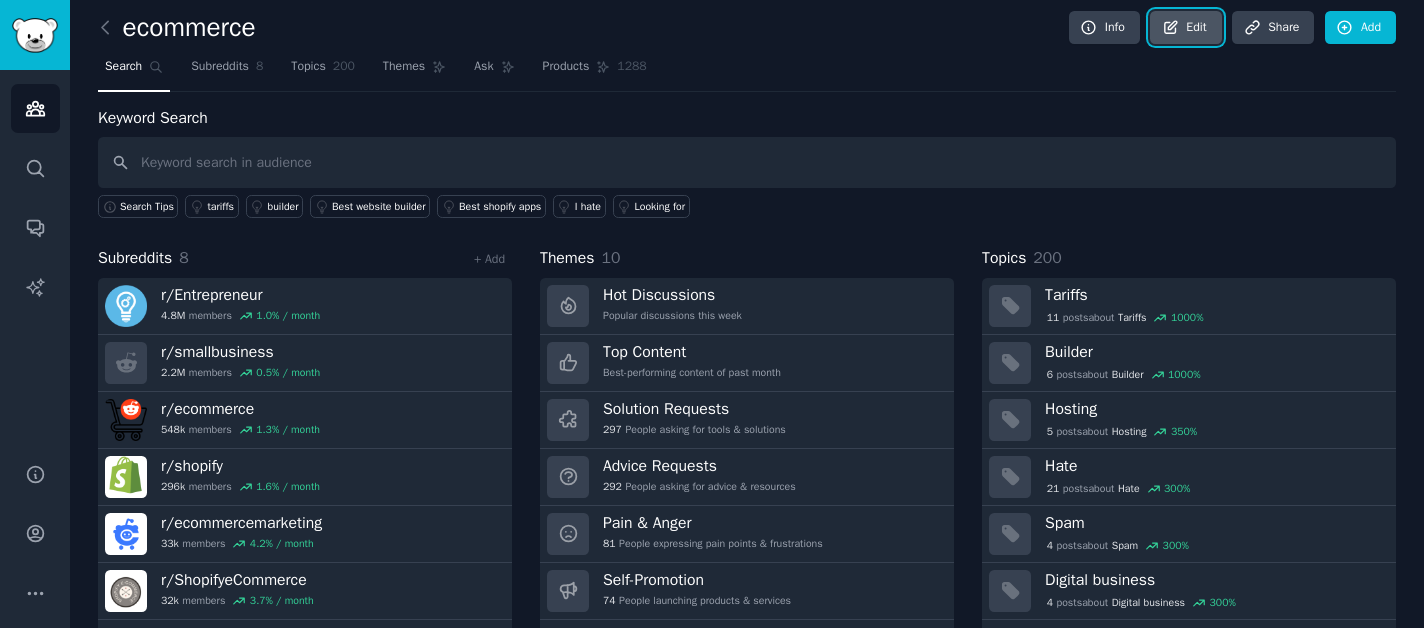 click on "Edit" at bounding box center (1185, 28) 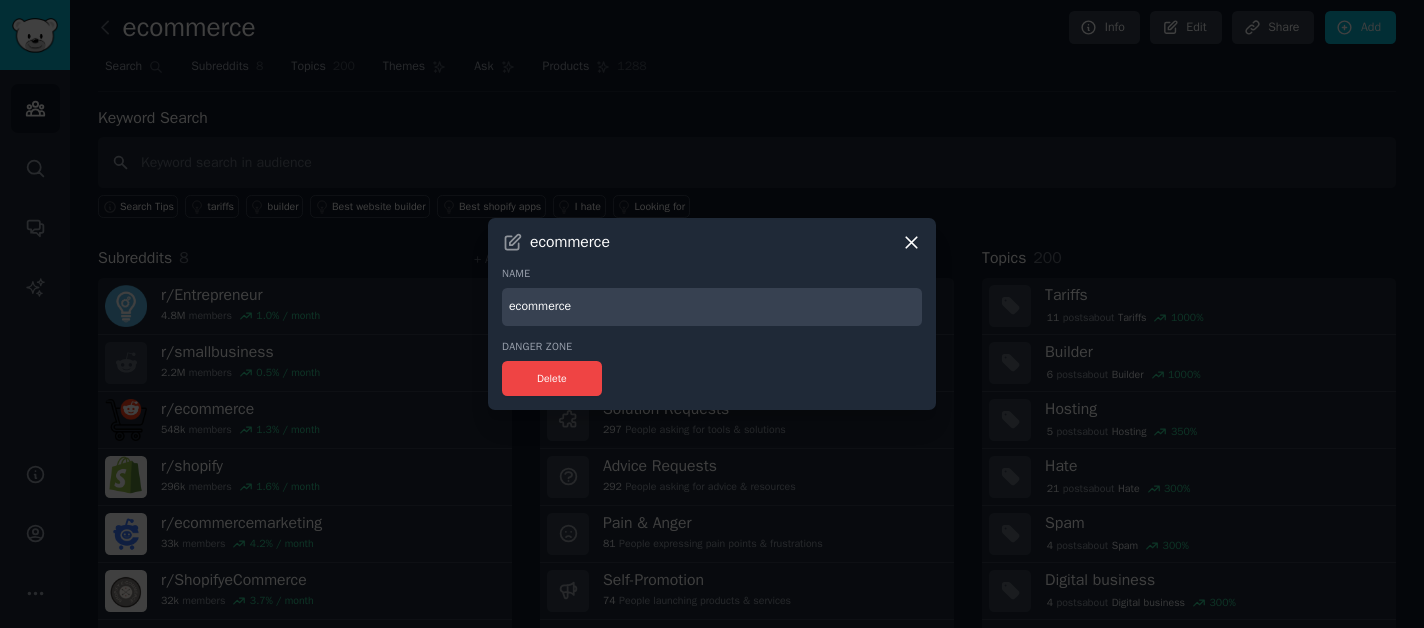 click 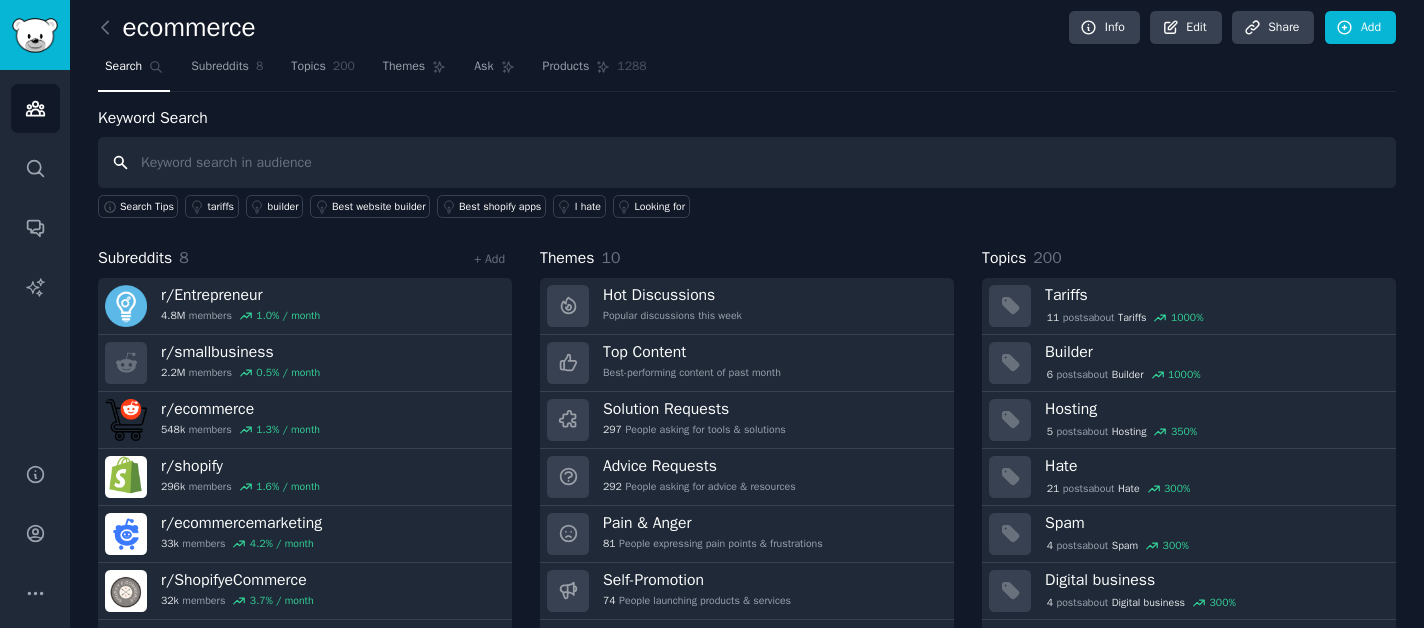 click at bounding box center [747, 162] 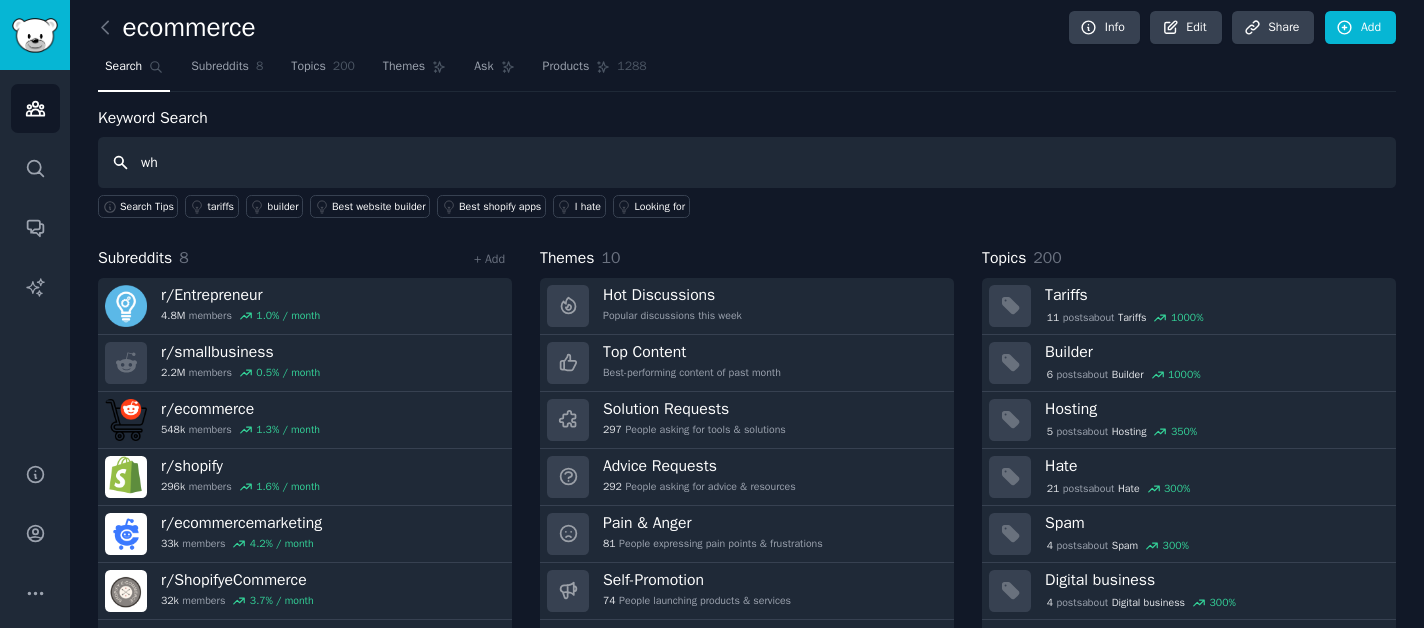 type on "w" 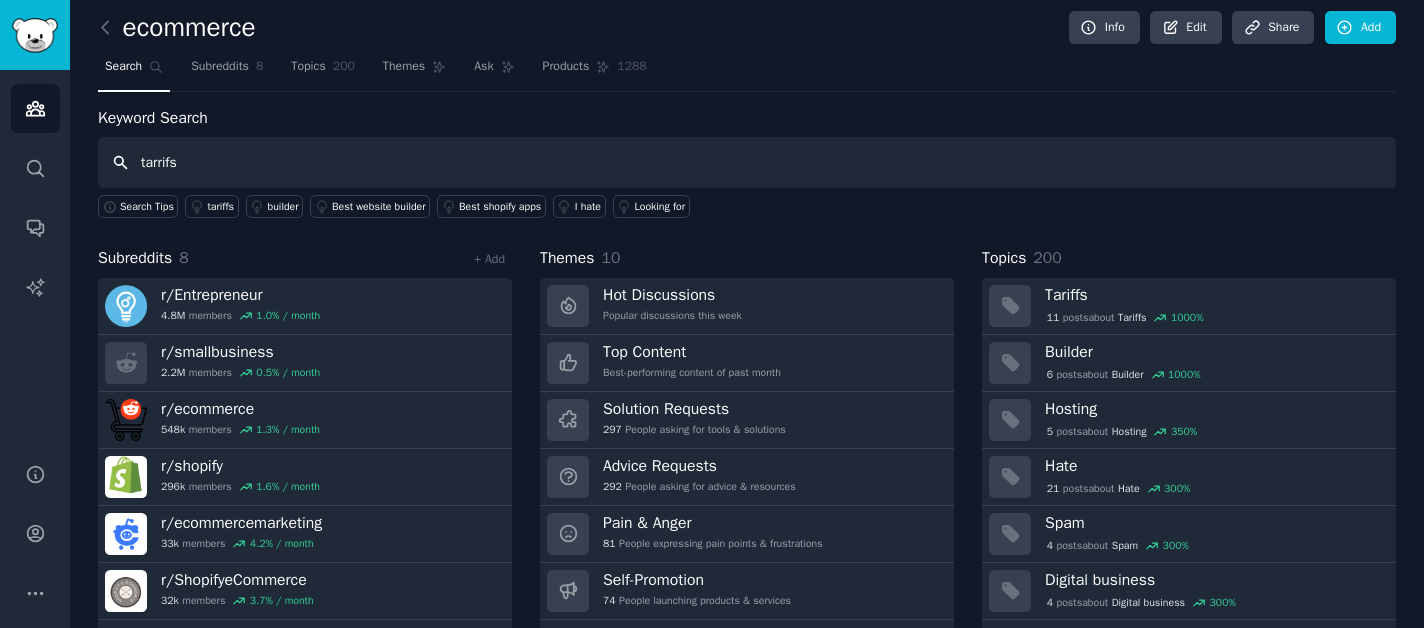 type on "tarrifs" 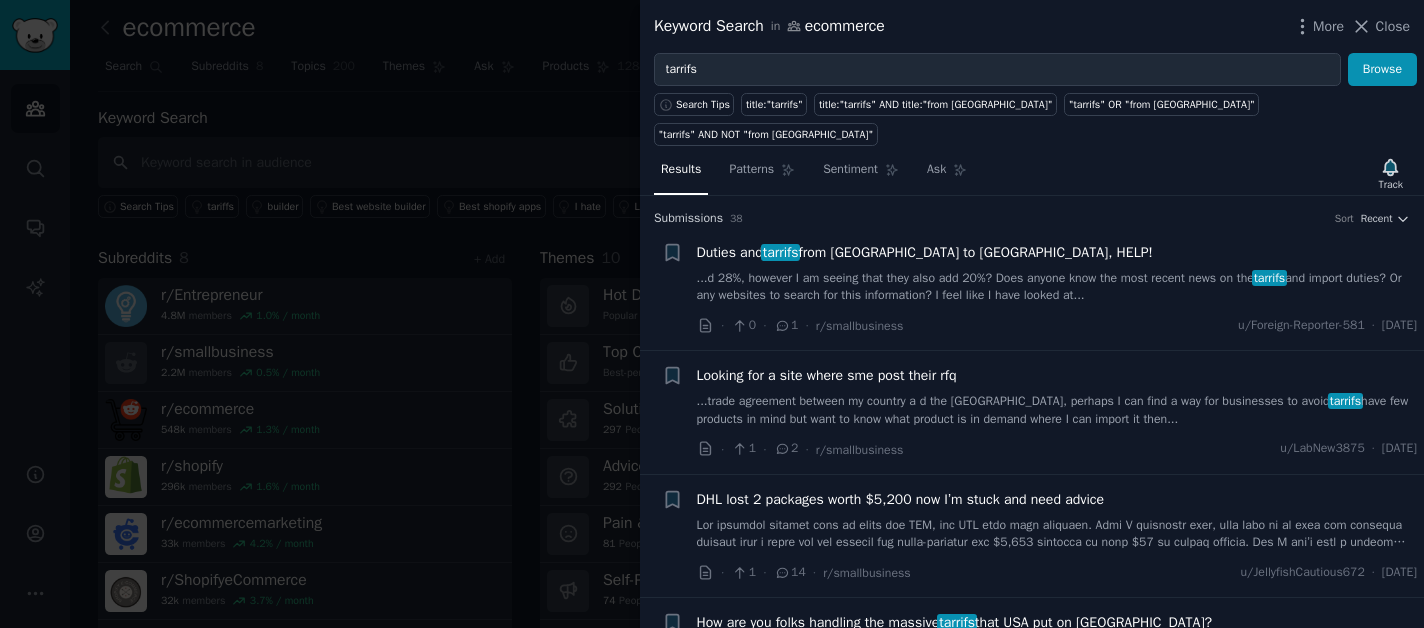 type 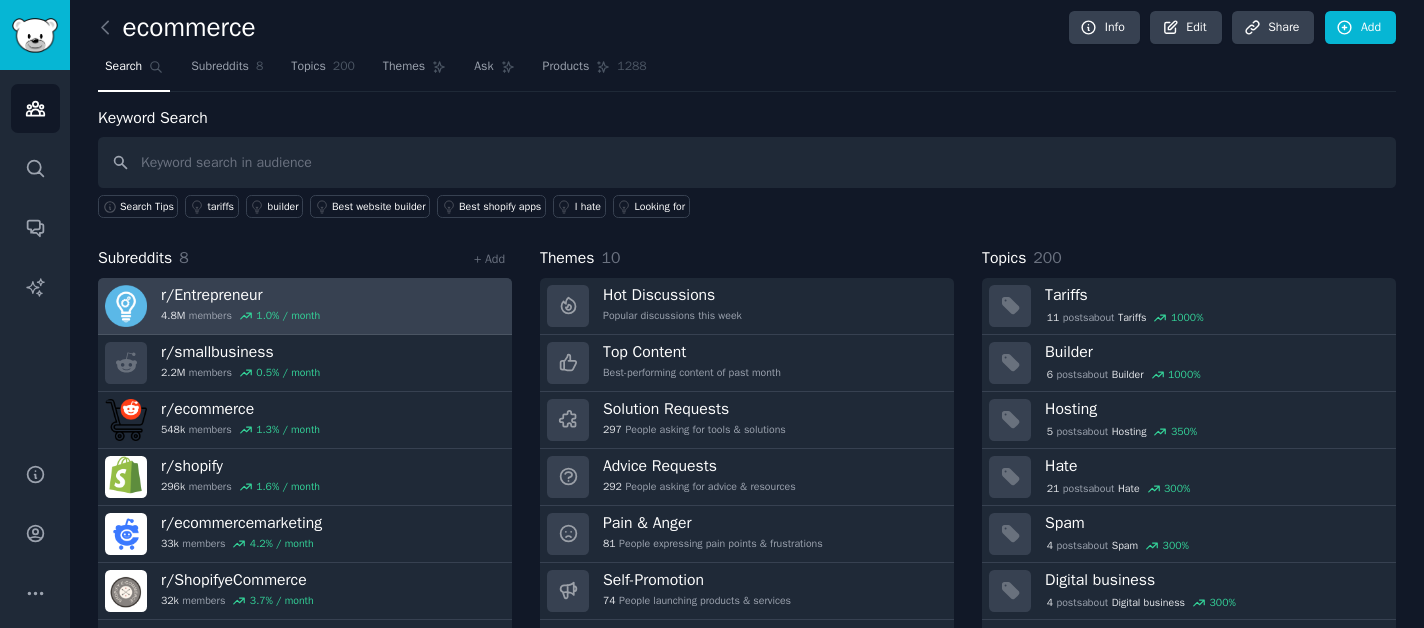 click on "r/ Entrepreneur" at bounding box center [240, 295] 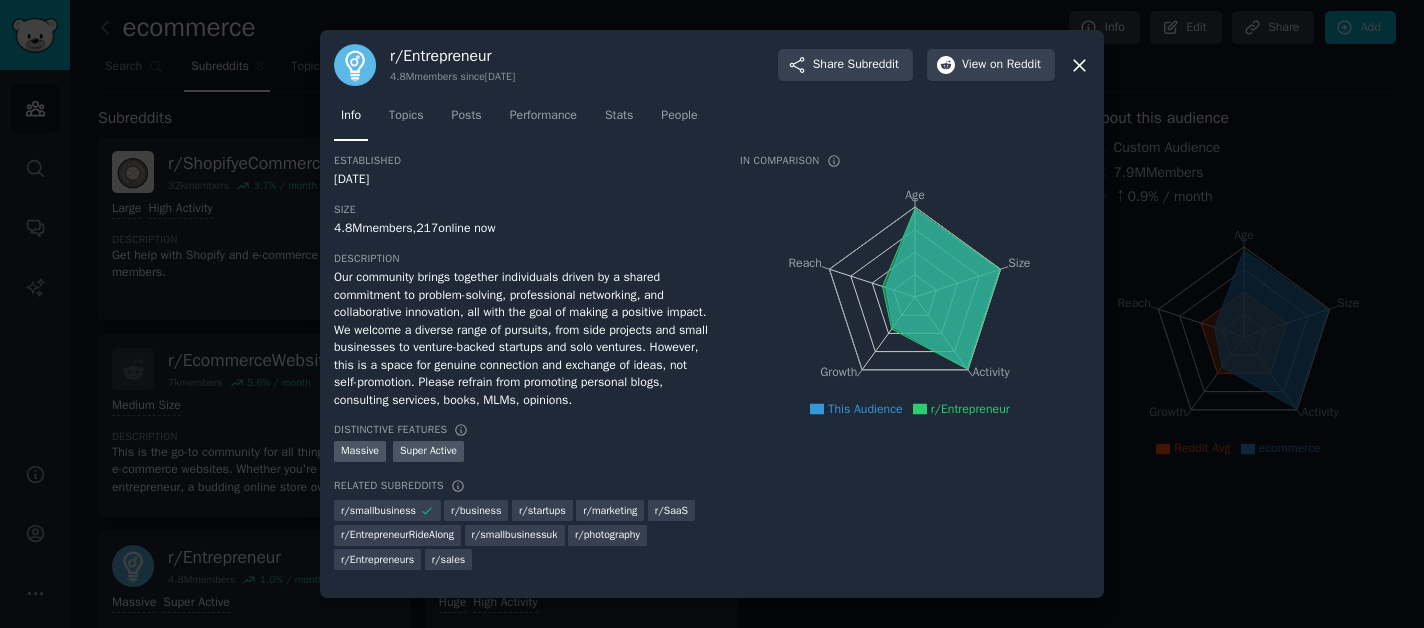 click at bounding box center [712, 314] 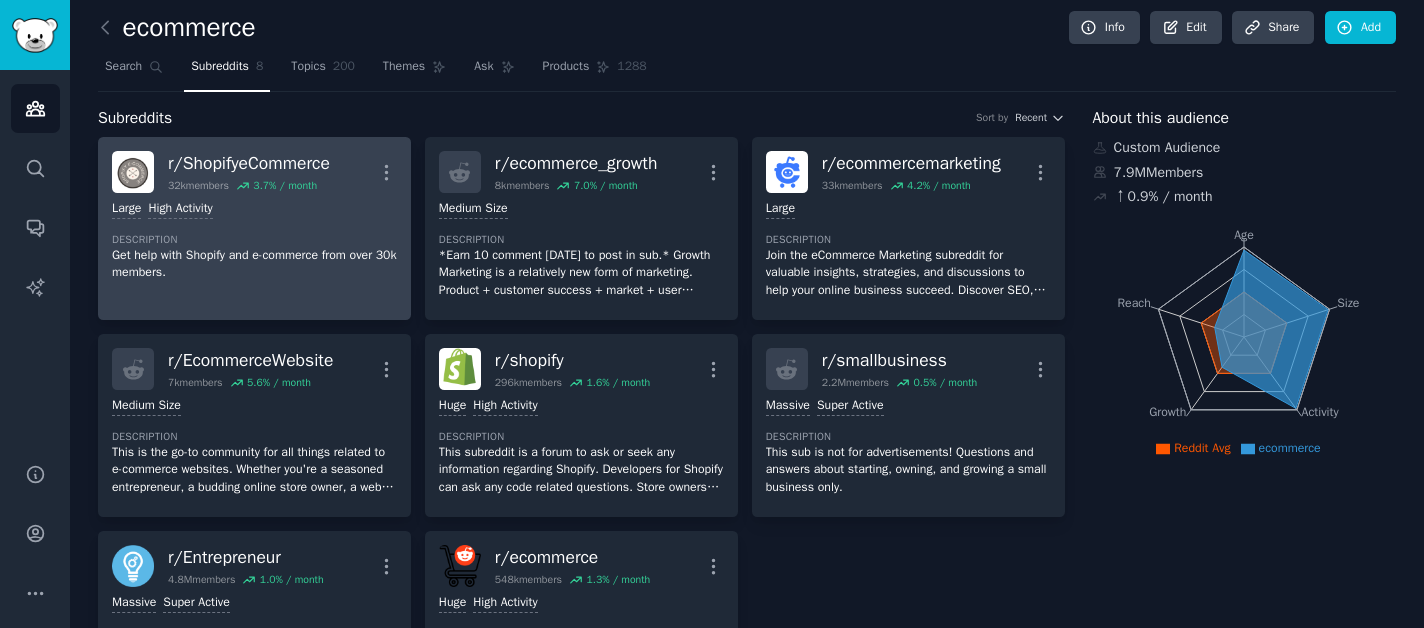 click on "Large High Activity" at bounding box center (254, 209) 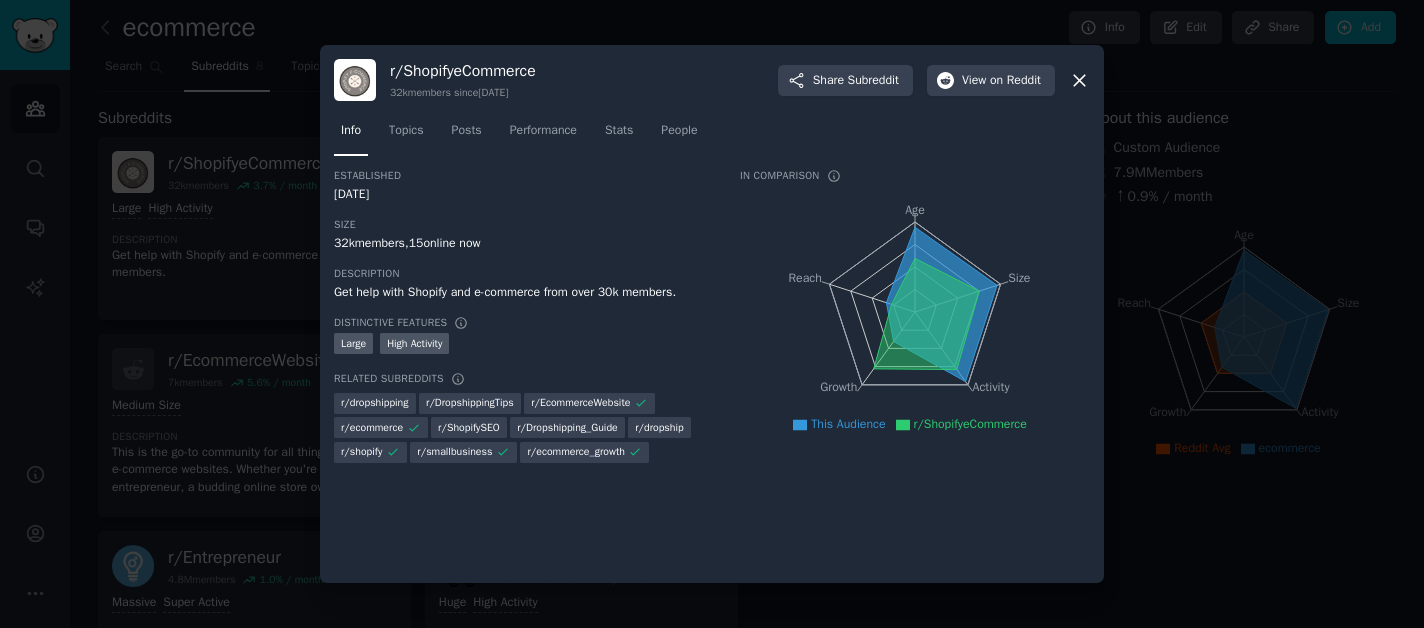 click 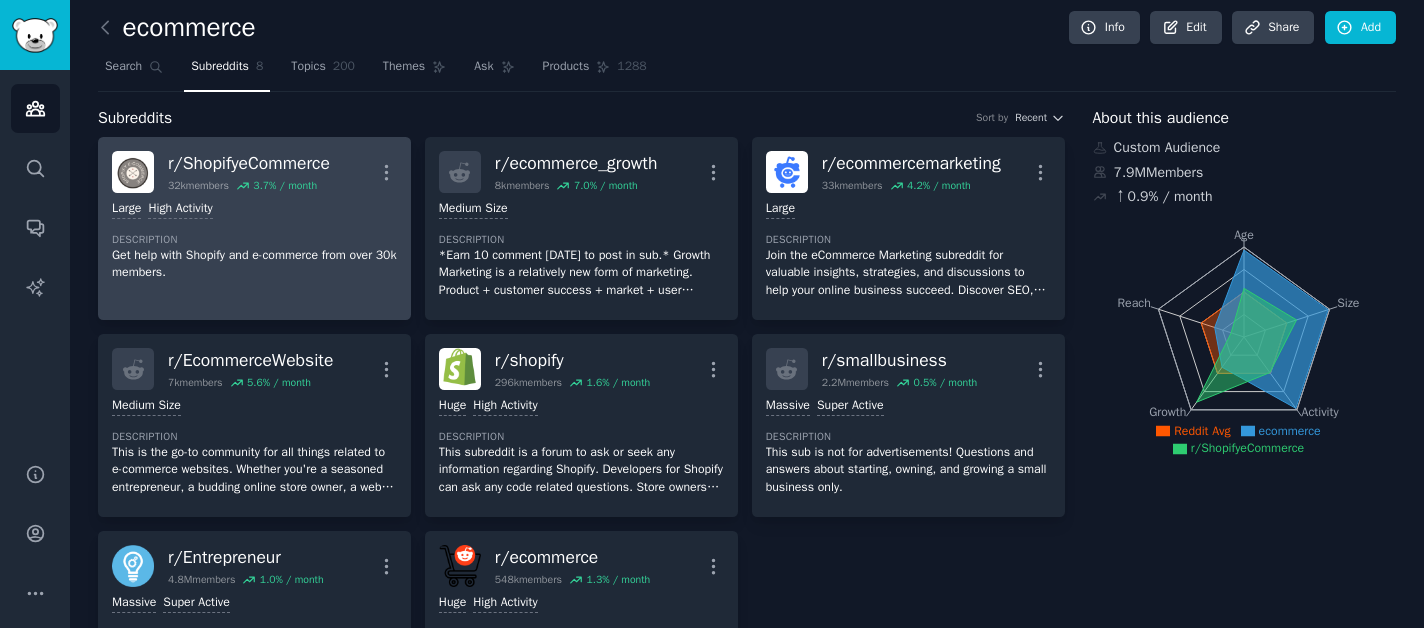scroll, scrollTop: 0, scrollLeft: 0, axis: both 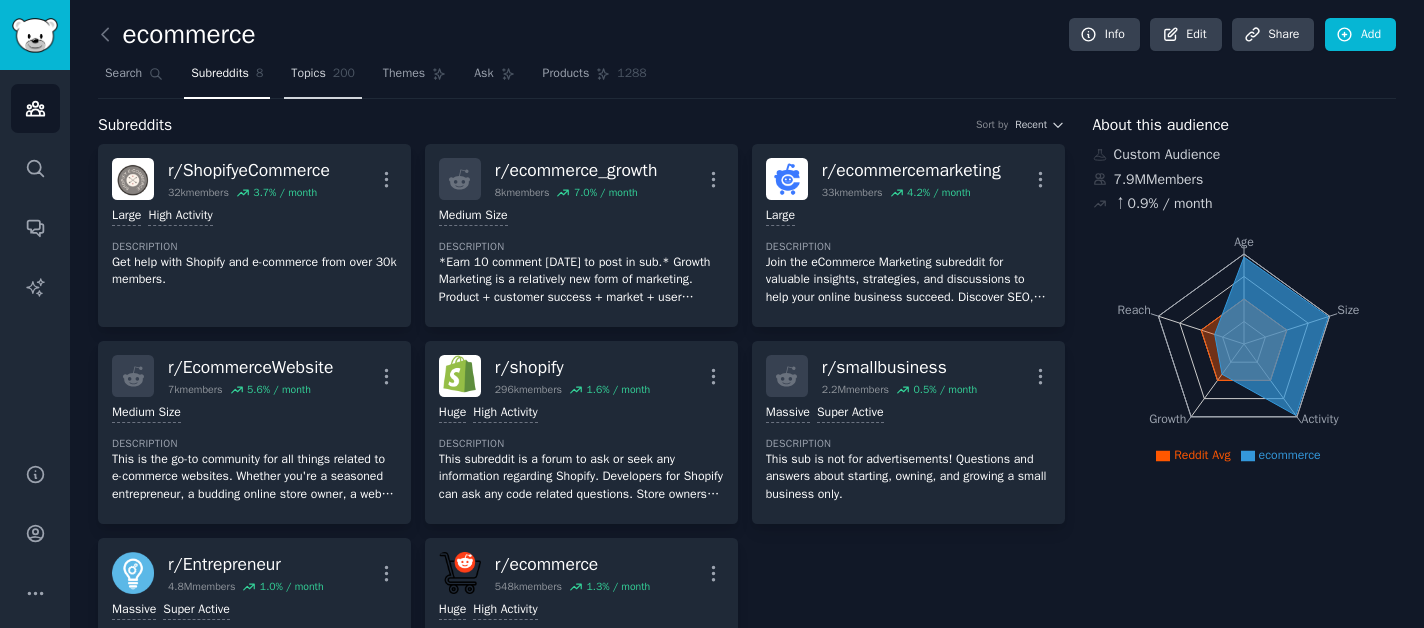 click on "Topics 200" at bounding box center [323, 78] 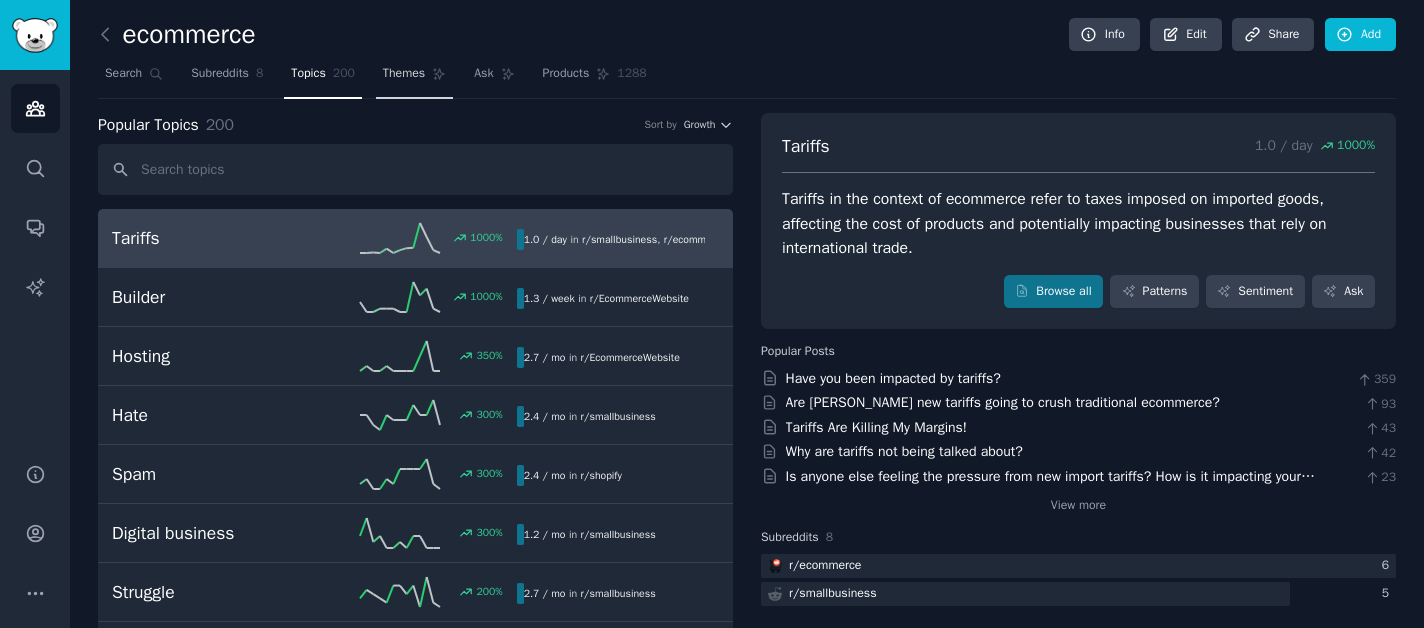 click on "Themes" at bounding box center [404, 74] 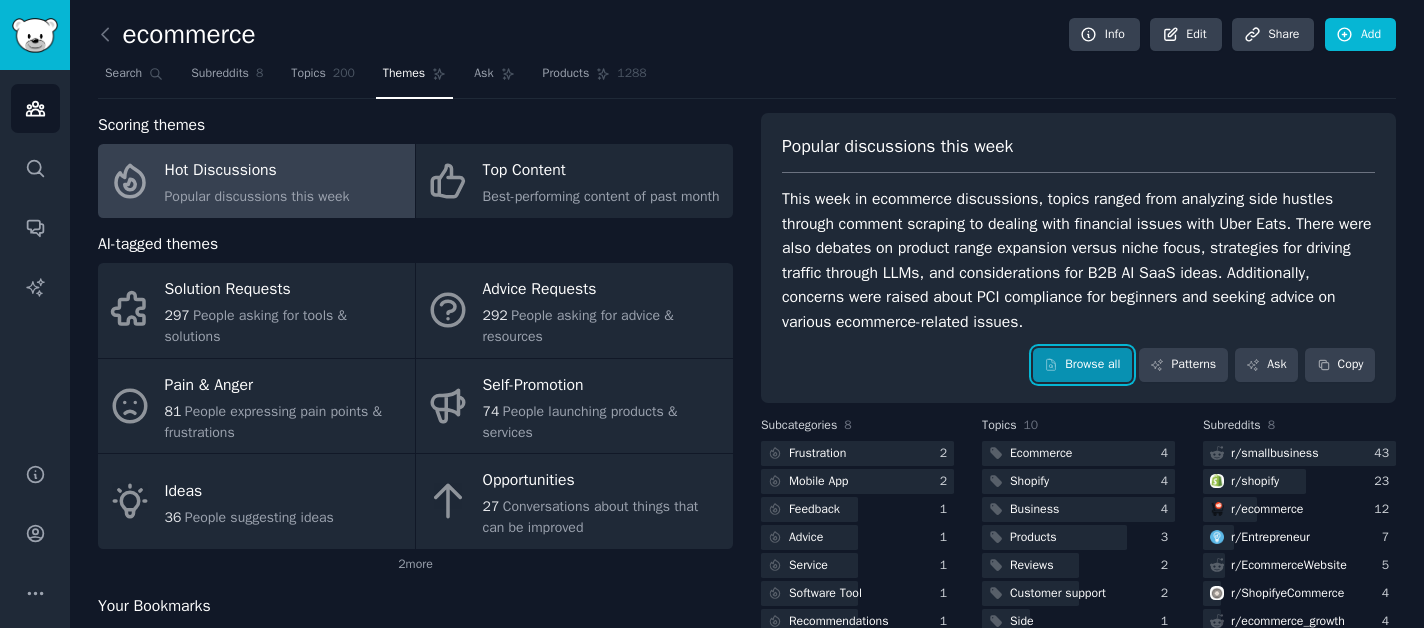 click on "Browse all" at bounding box center (1082, 365) 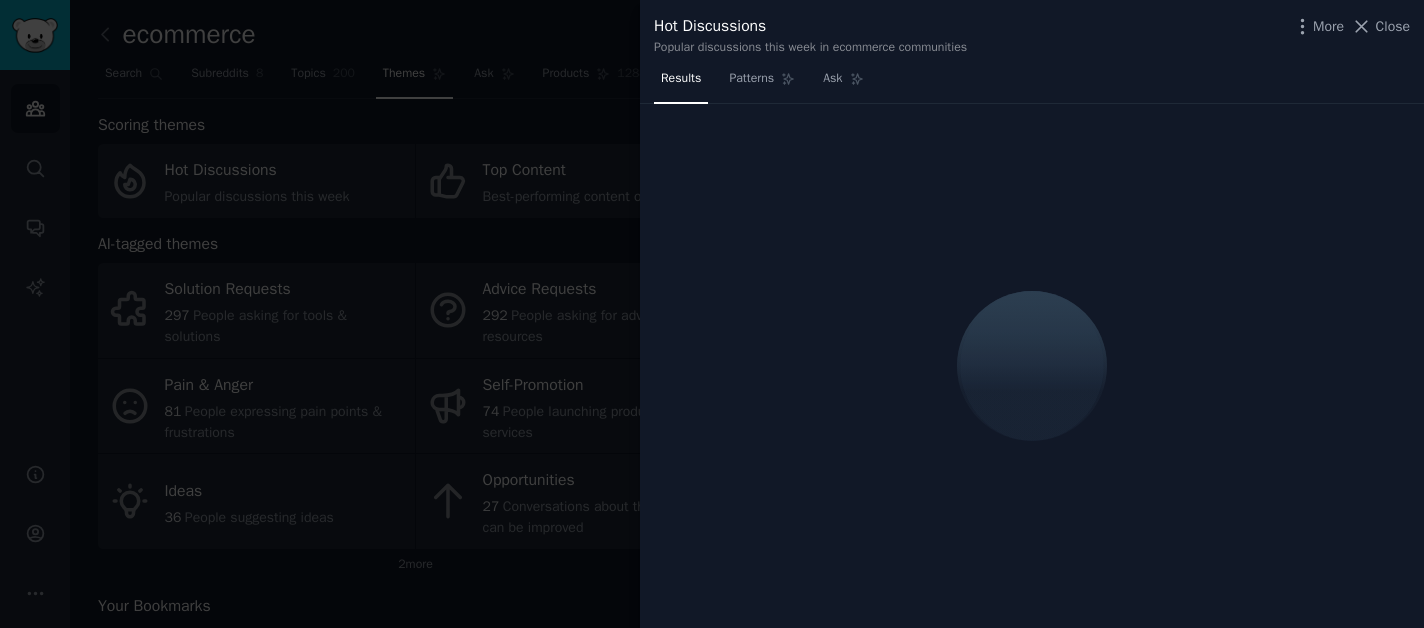 type 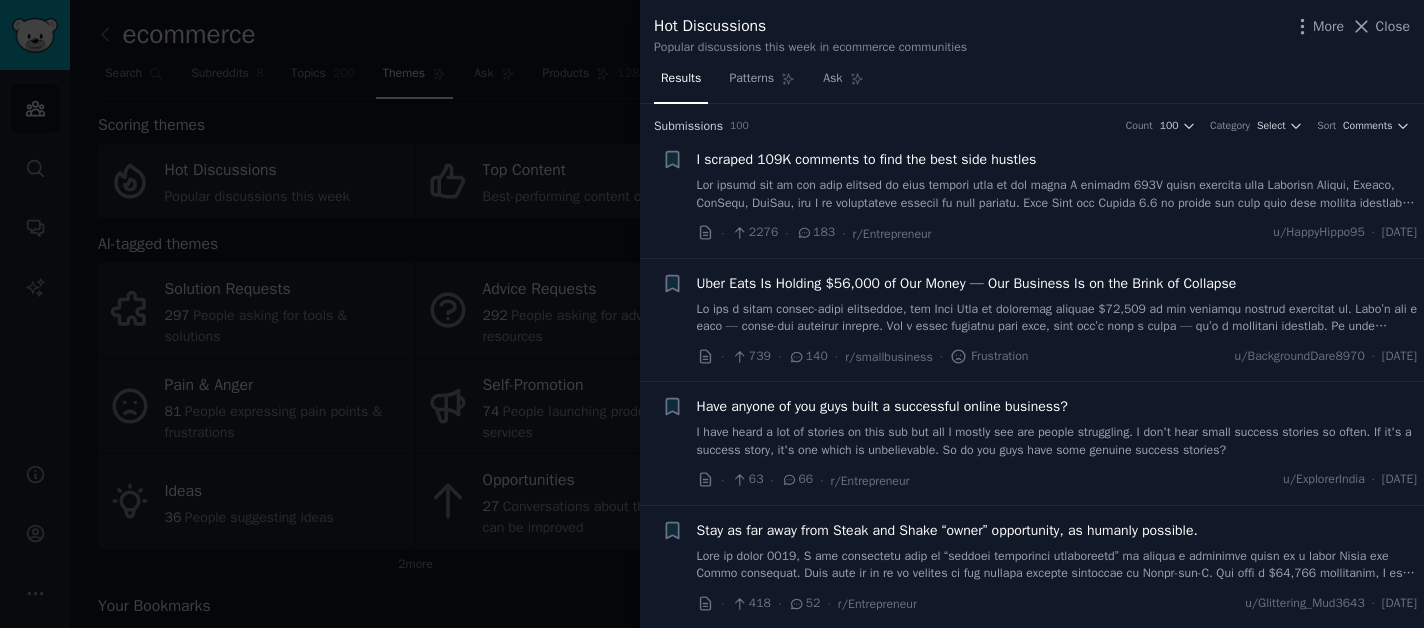click at bounding box center [712, 314] 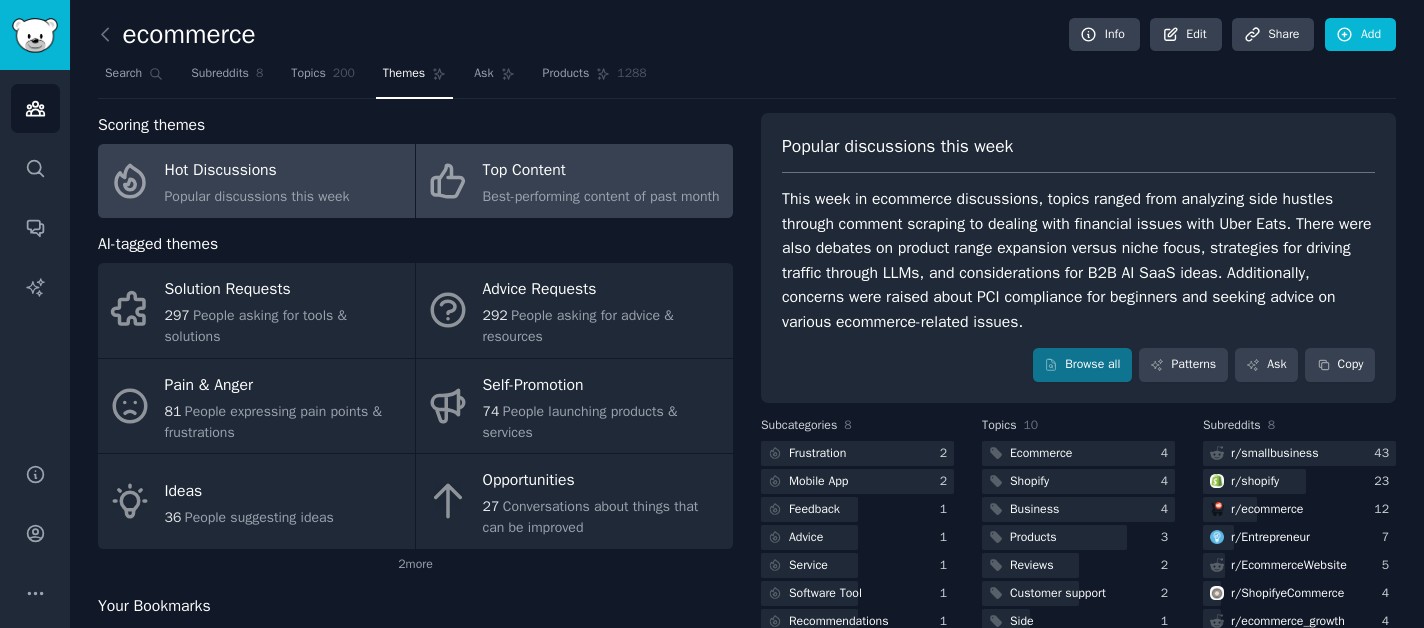 click on "Best-performing content of past month" at bounding box center (601, 196) 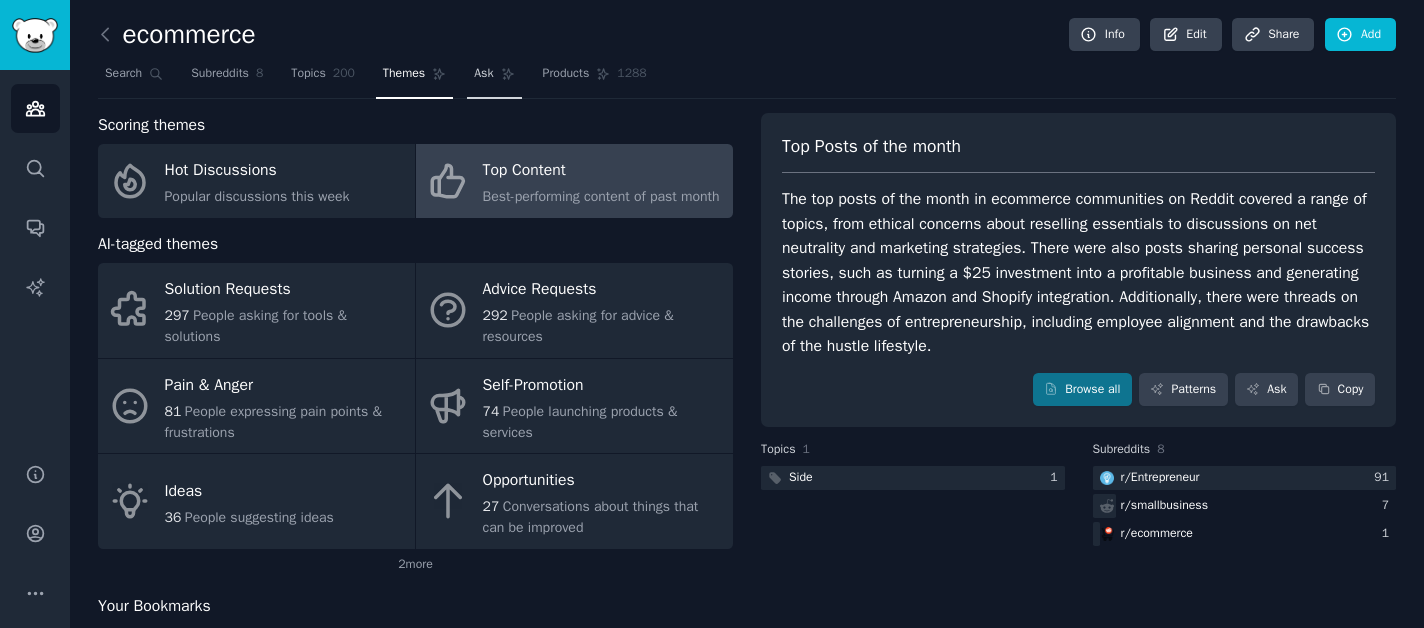 click on "Ask" at bounding box center (483, 74) 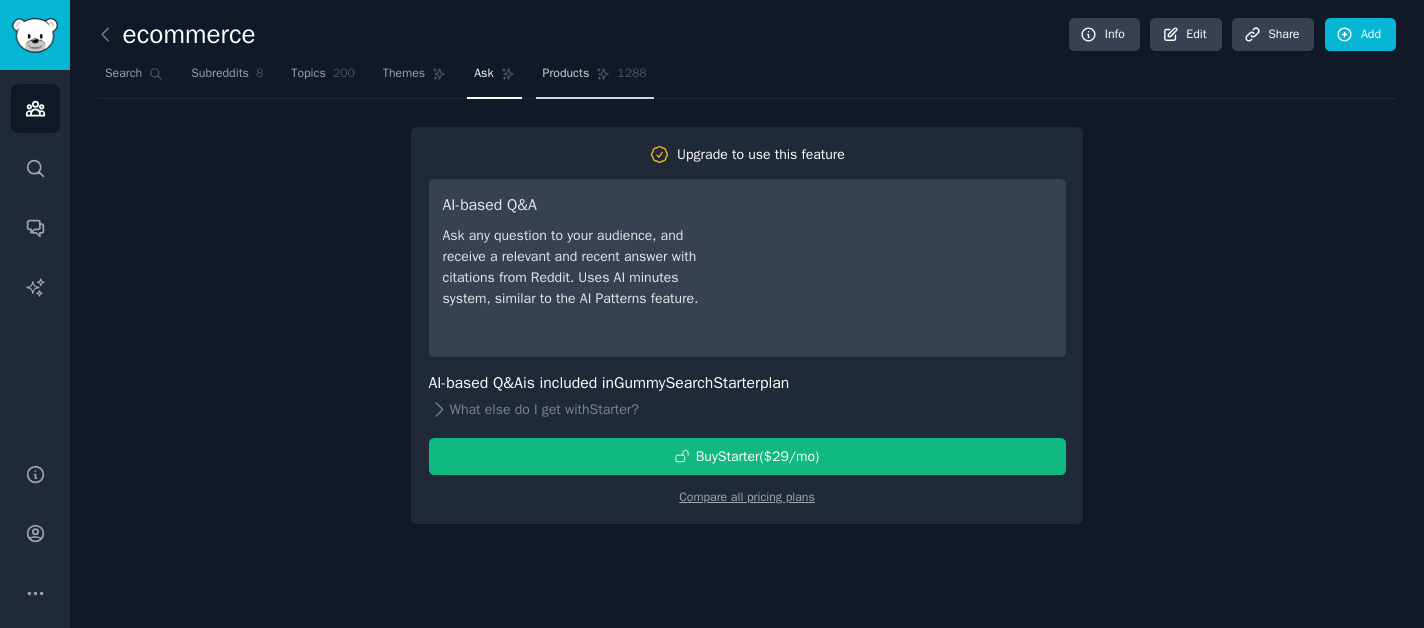 click on "Products" at bounding box center (566, 74) 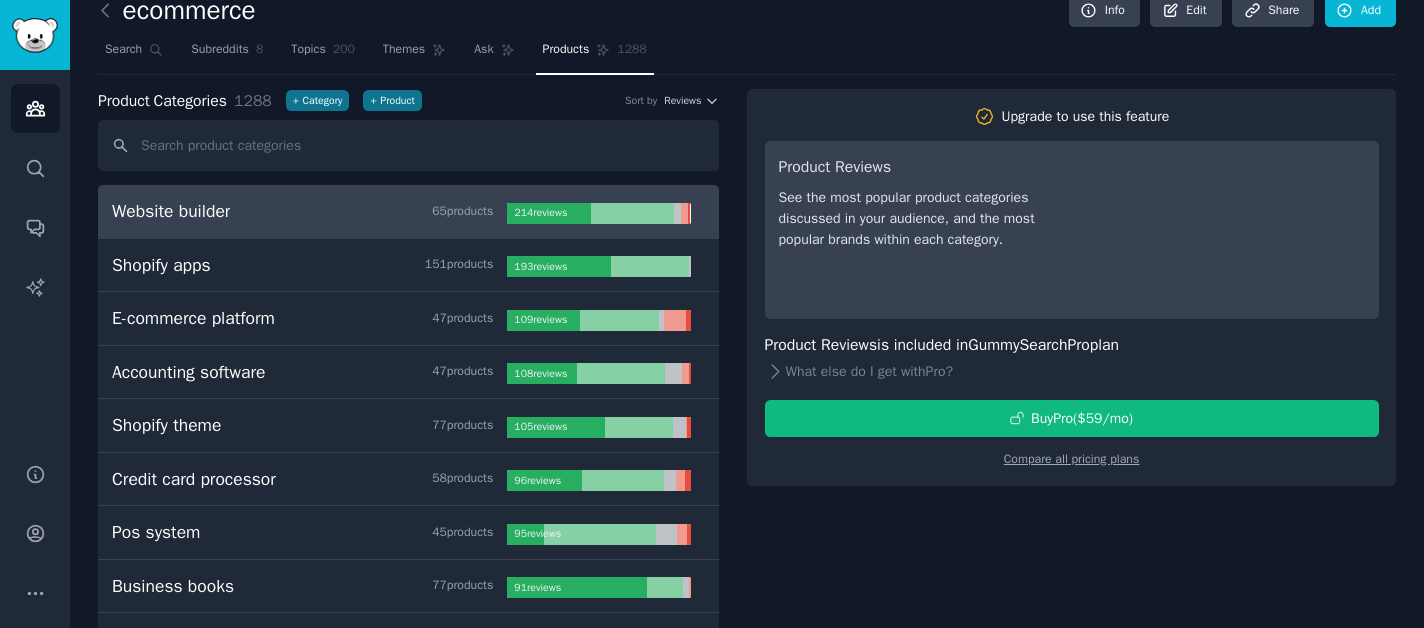 scroll, scrollTop: 19, scrollLeft: 0, axis: vertical 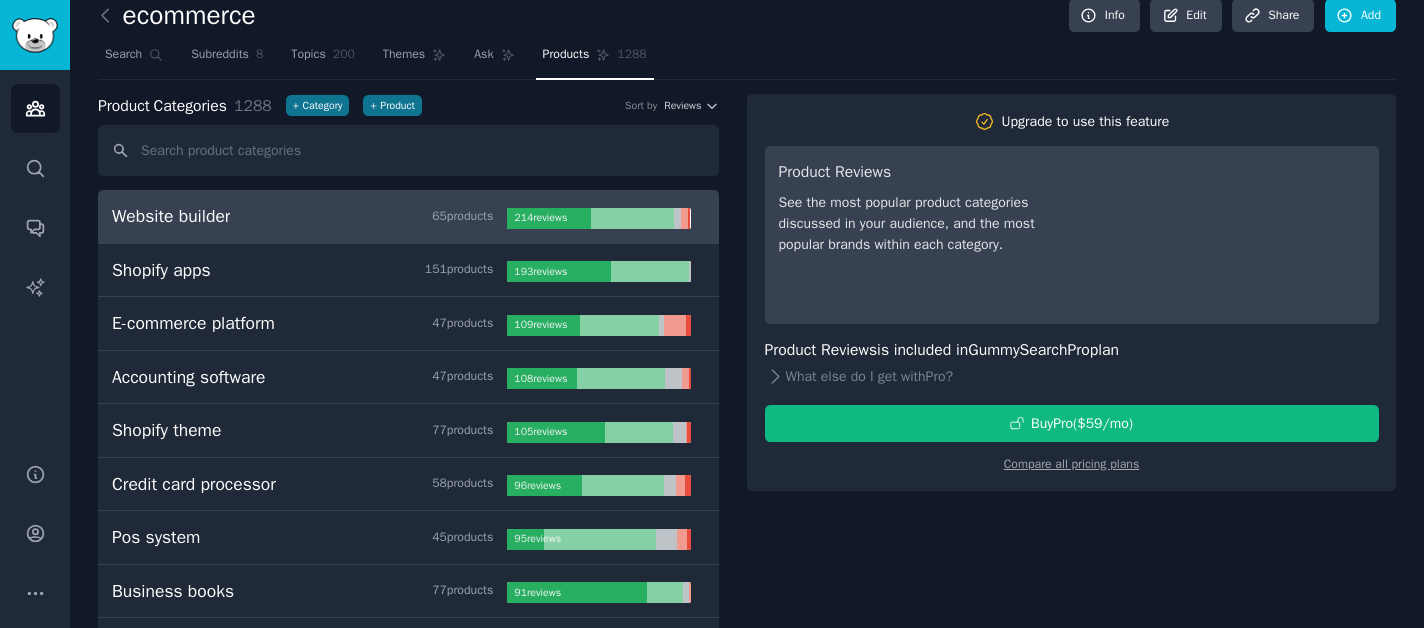click on "65  product s" at bounding box center [462, 217] 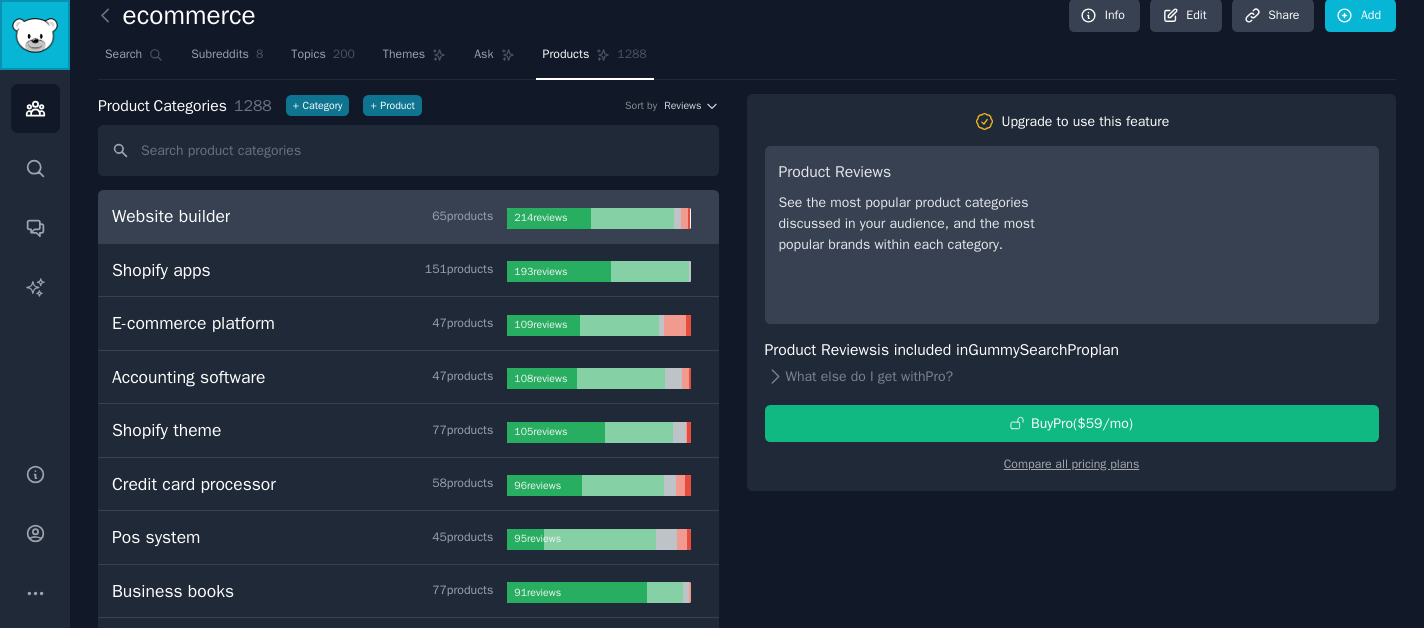 click at bounding box center [35, 35] 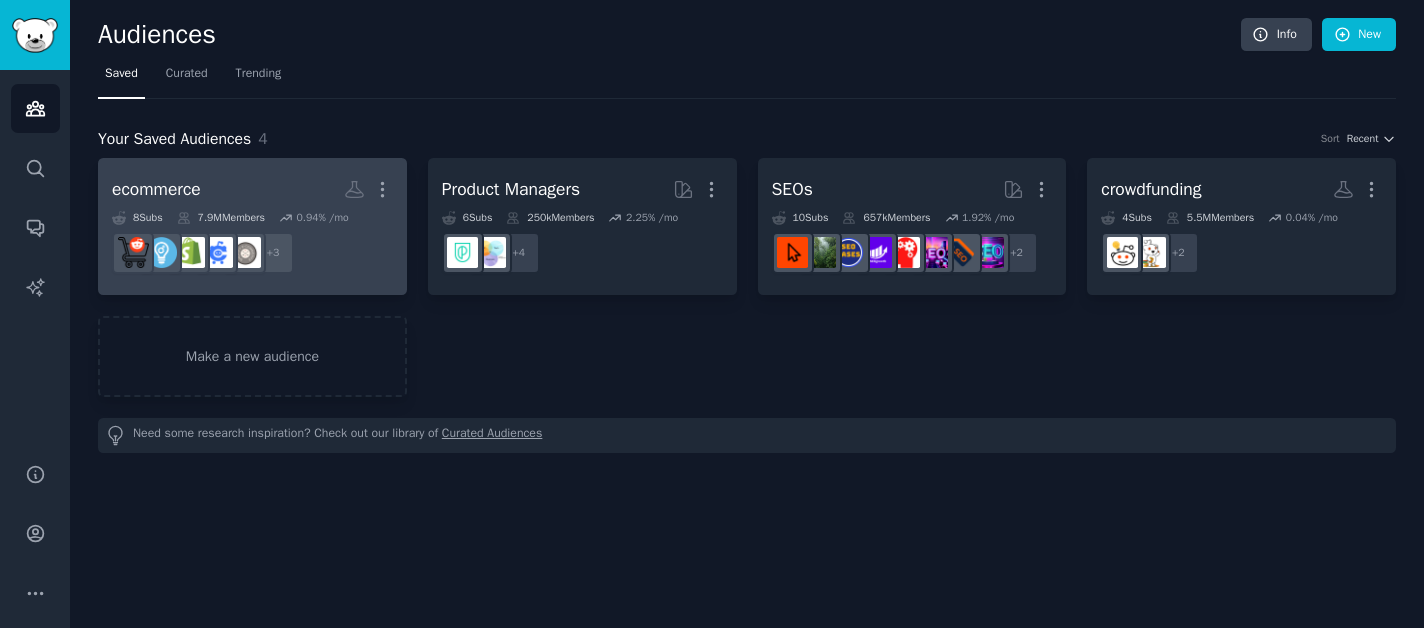 click on "ecommerce Custom Audience More" at bounding box center [252, 189] 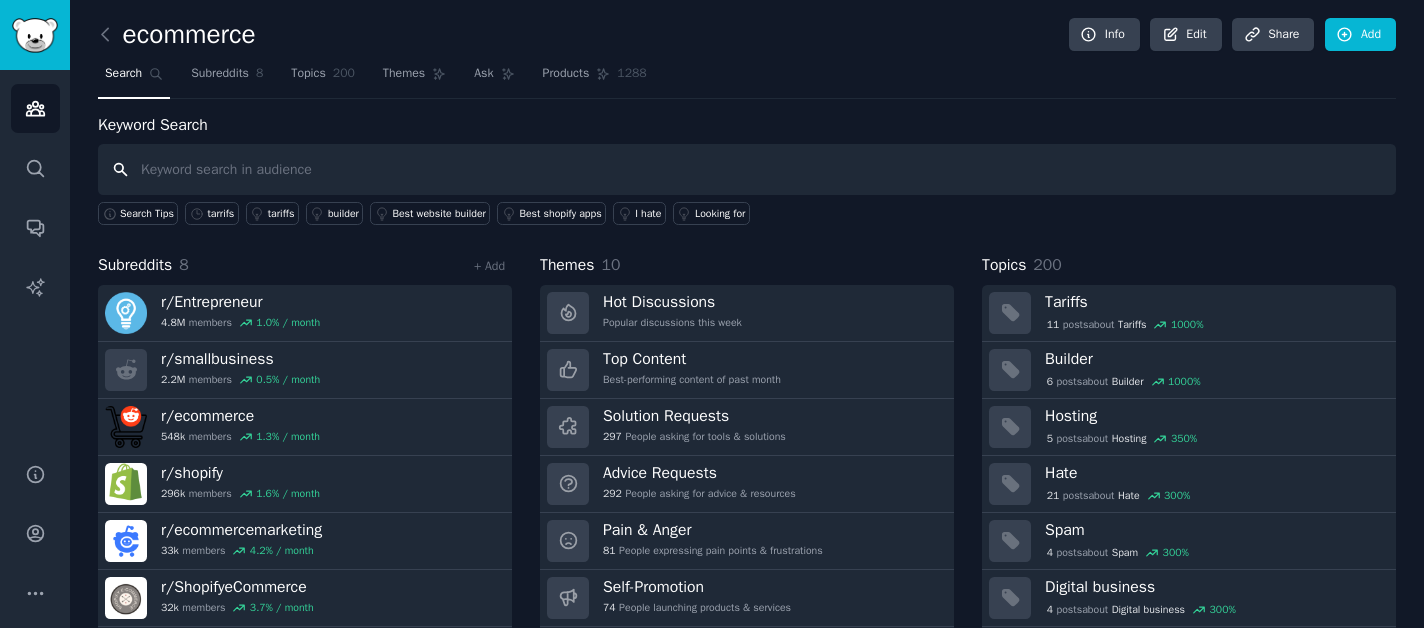 click at bounding box center (747, 169) 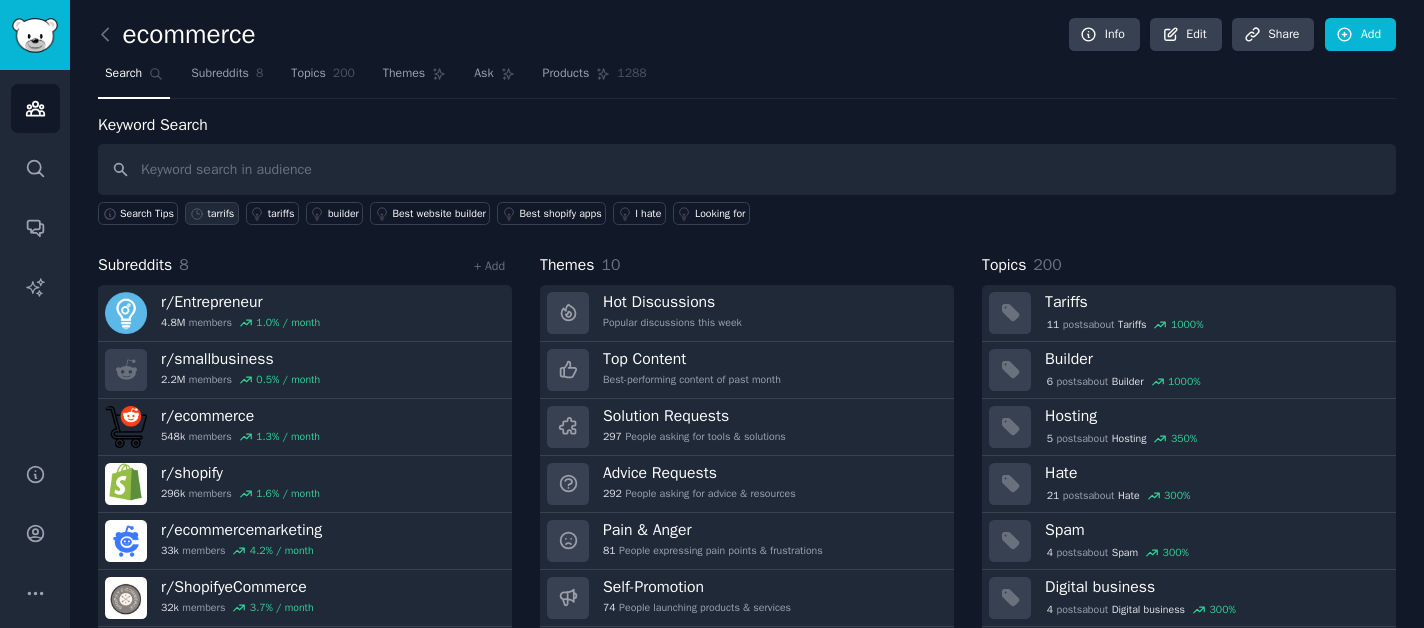 click on "tarrifs" at bounding box center (220, 214) 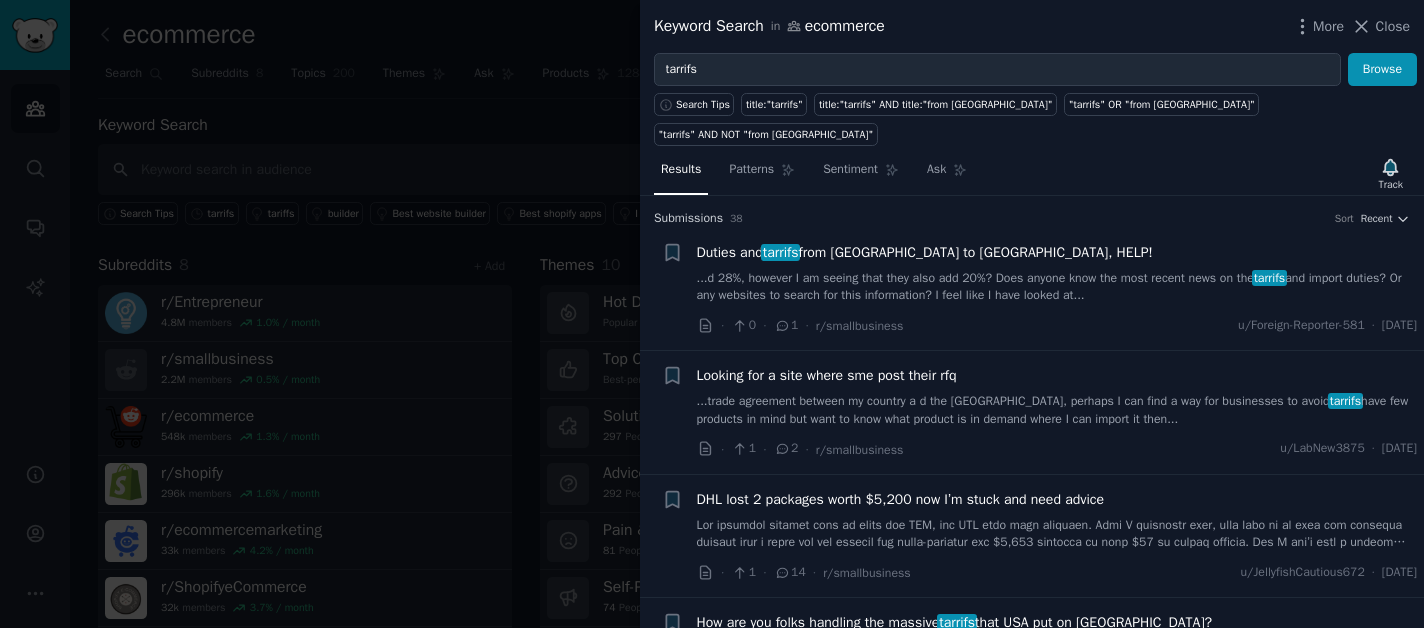 click at bounding box center (712, 314) 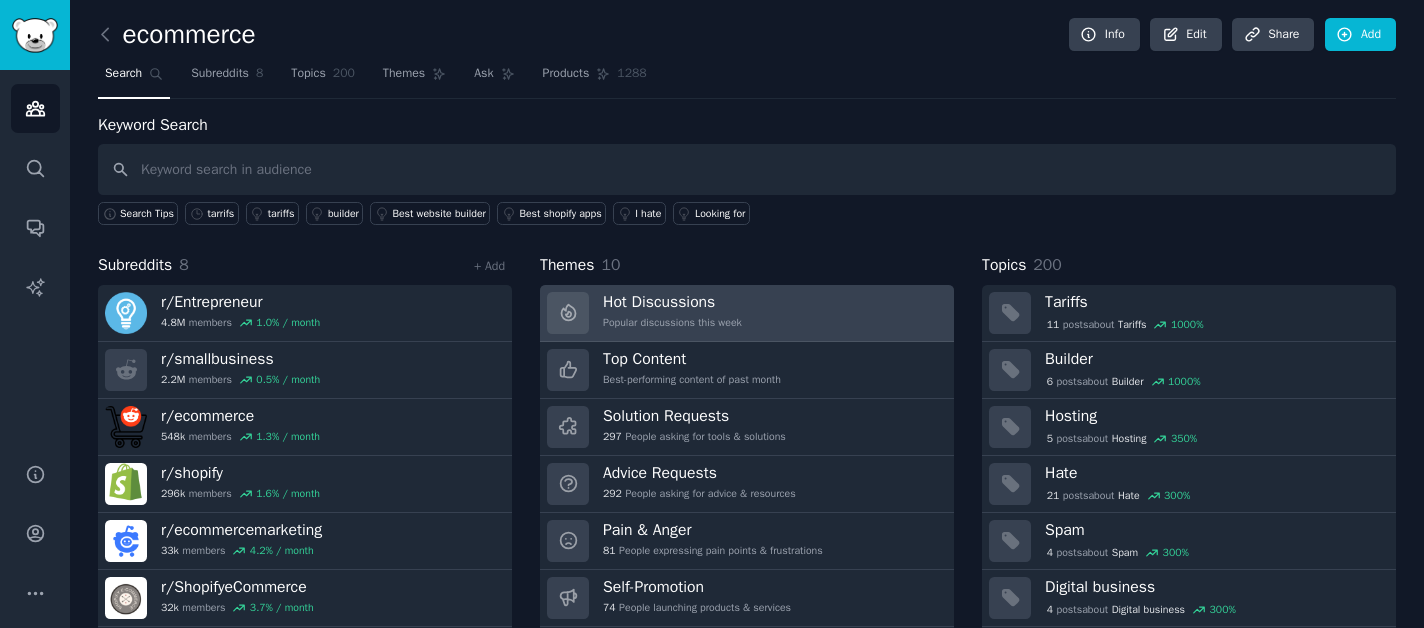 click on "Popular discussions this week" at bounding box center (672, 323) 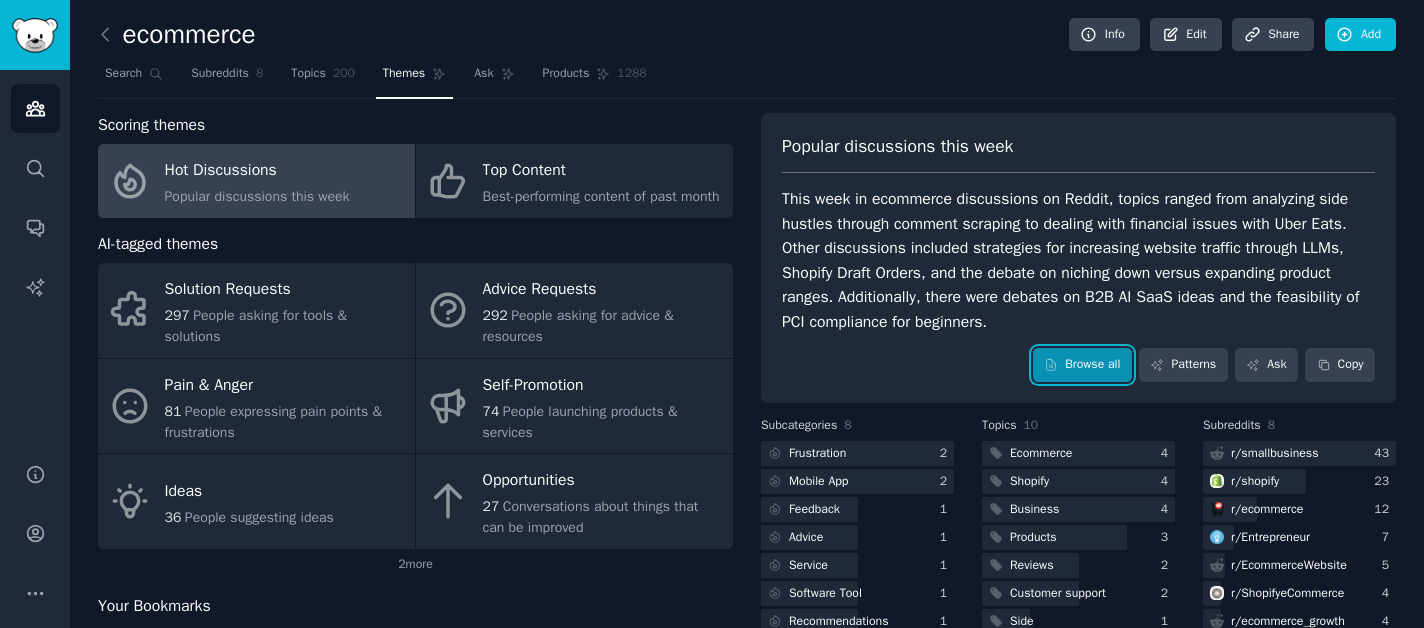 click on "Browse all" at bounding box center (1082, 365) 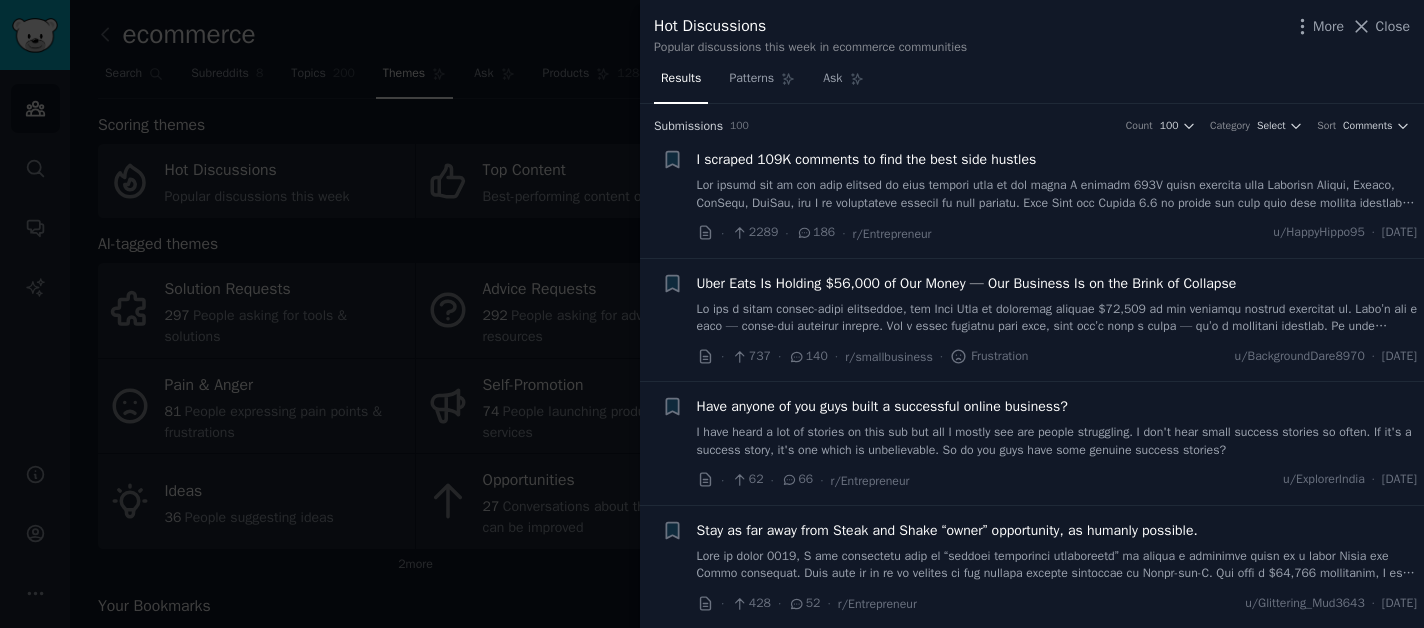 click at bounding box center (712, 314) 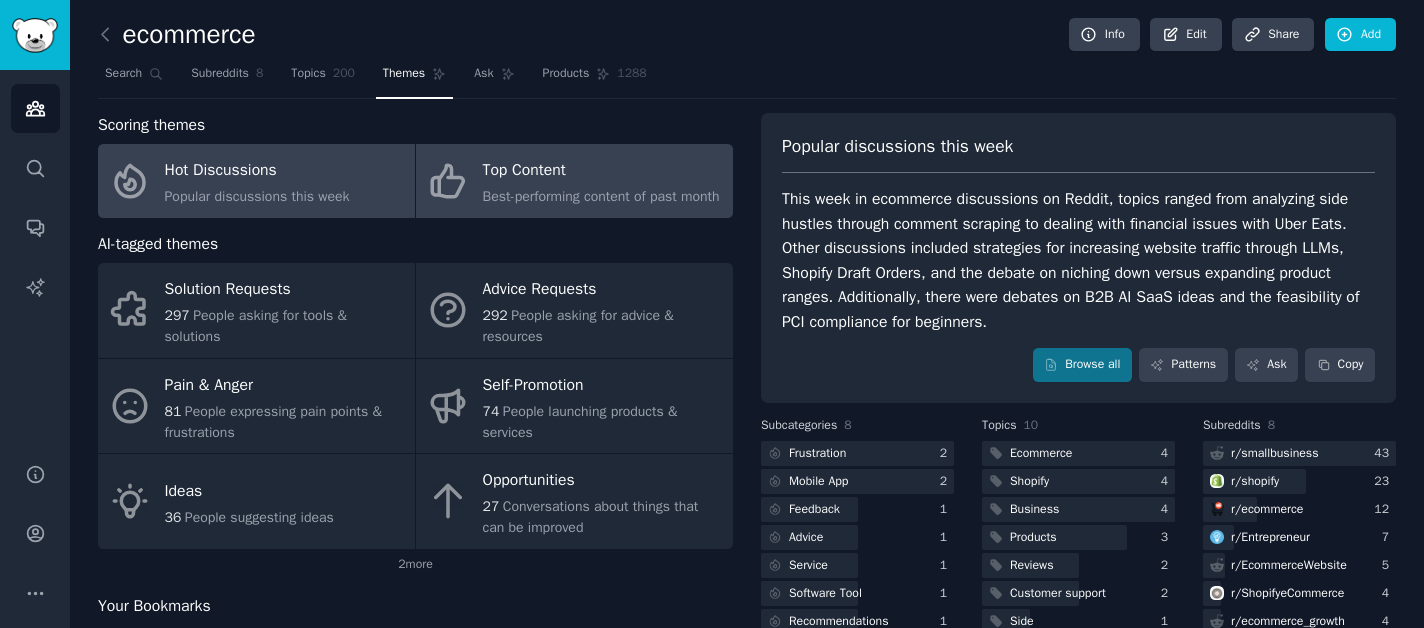 click on "Best-performing content of past month" at bounding box center [601, 196] 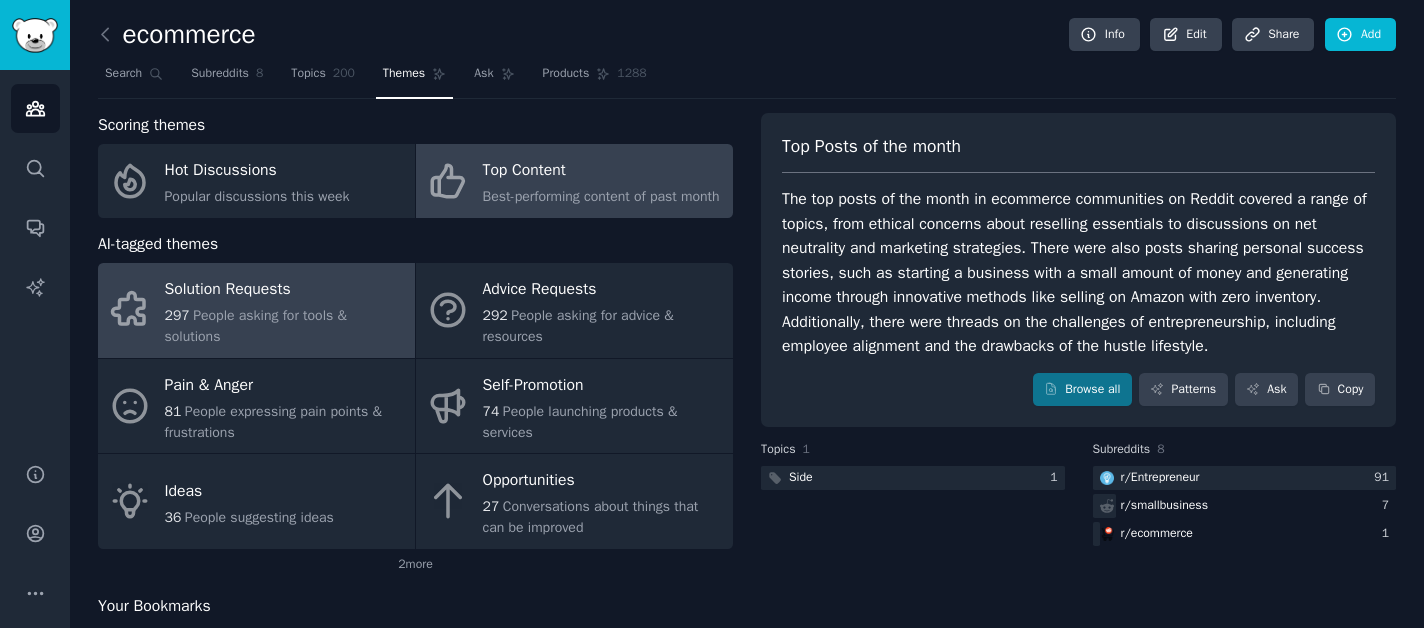 click on "Solution Requests 297 People asking for tools & solutions" at bounding box center [256, 310] 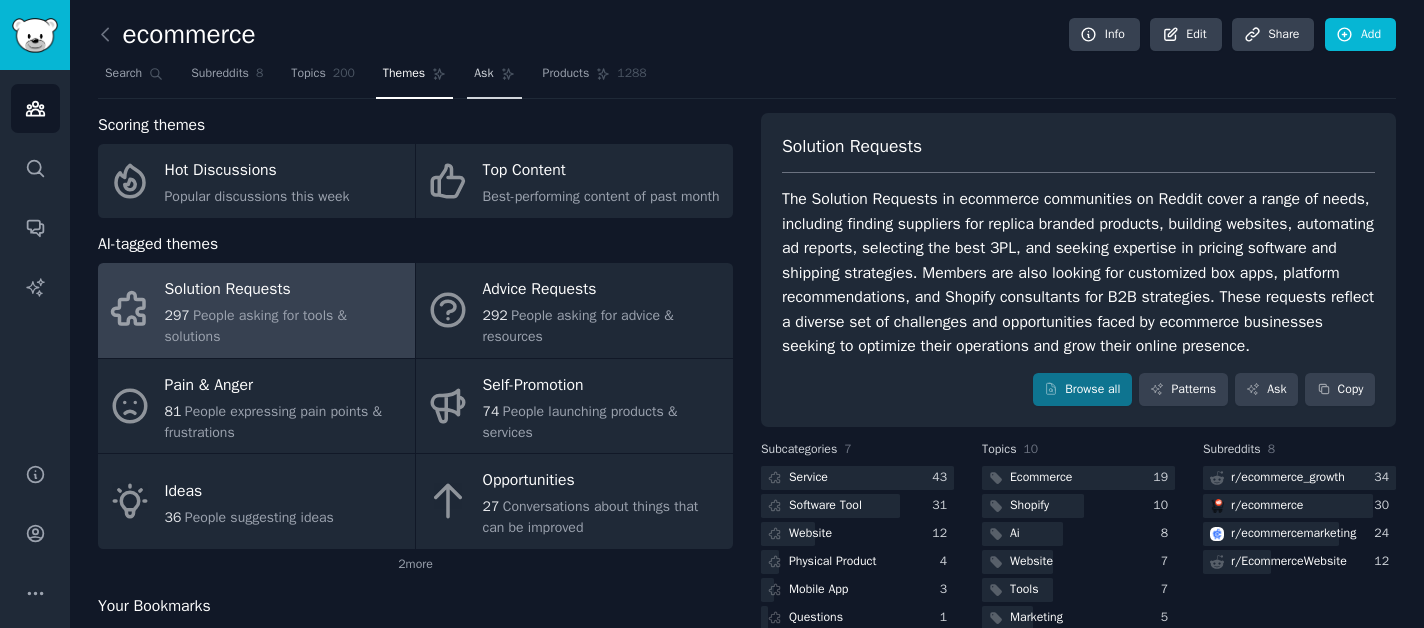 click on "Ask" at bounding box center [483, 74] 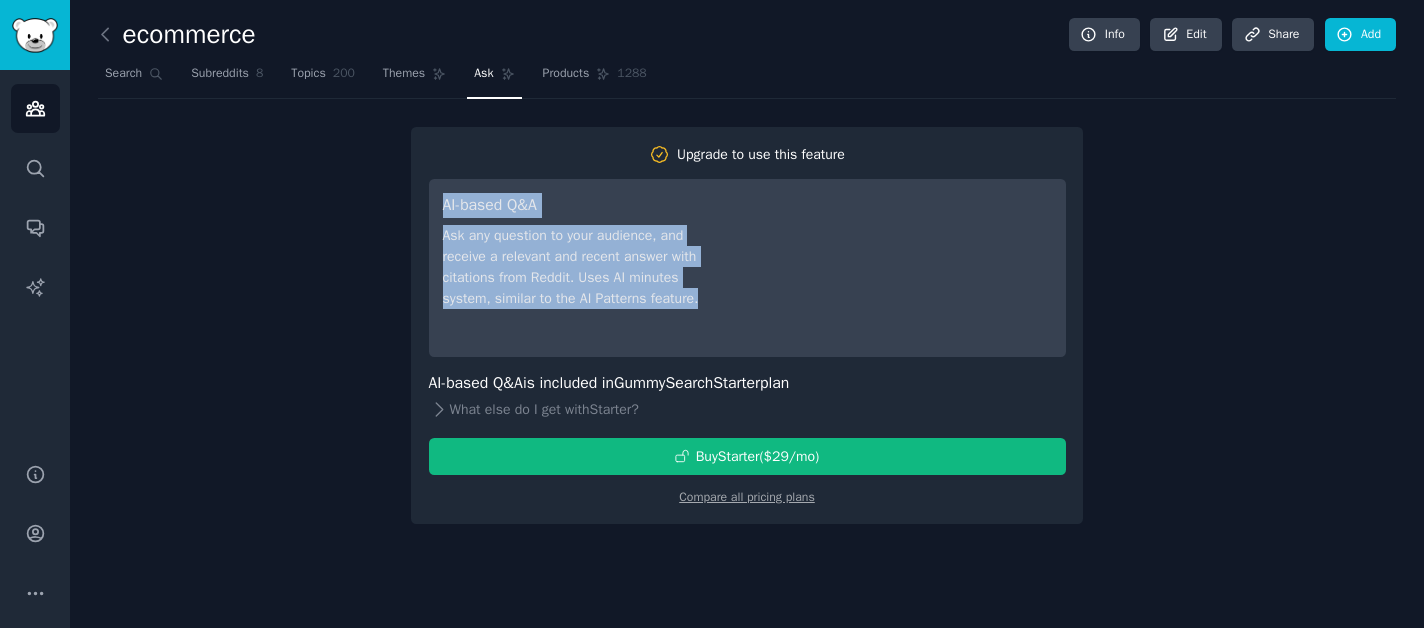 drag, startPoint x: 440, startPoint y: 200, endPoint x: 726, endPoint y: 313, distance: 307.51422 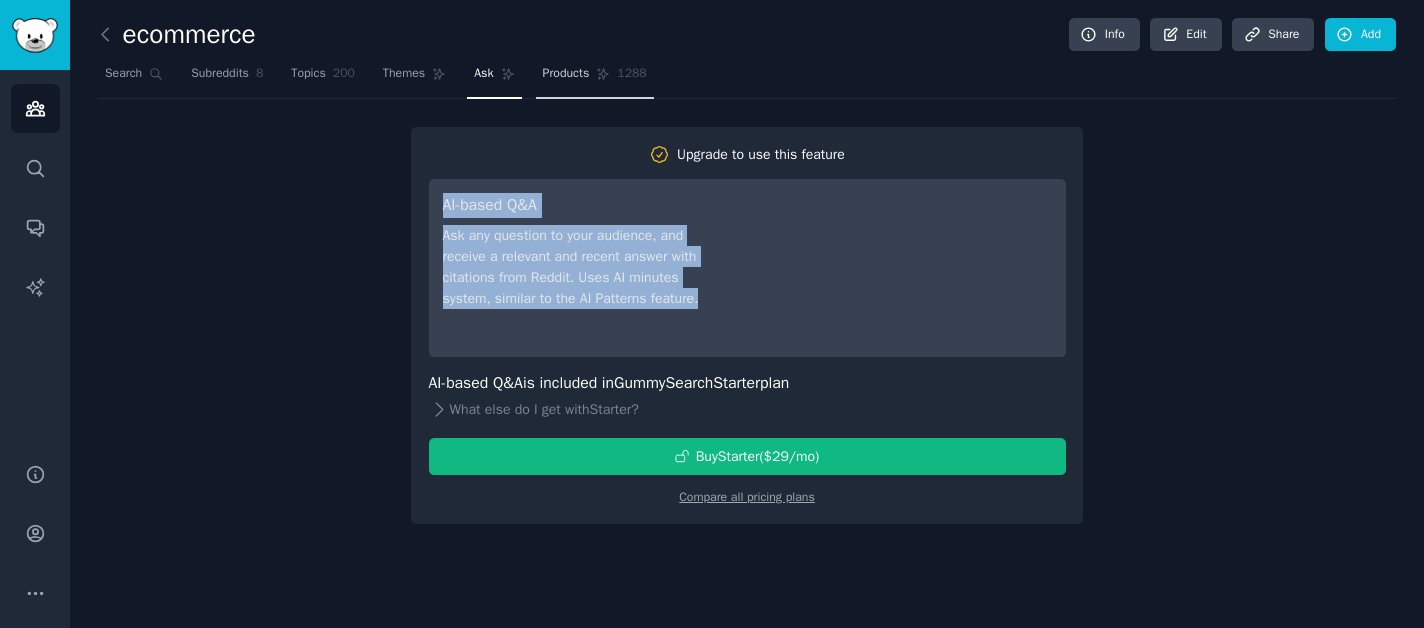 click on "Products 1288" at bounding box center [595, 78] 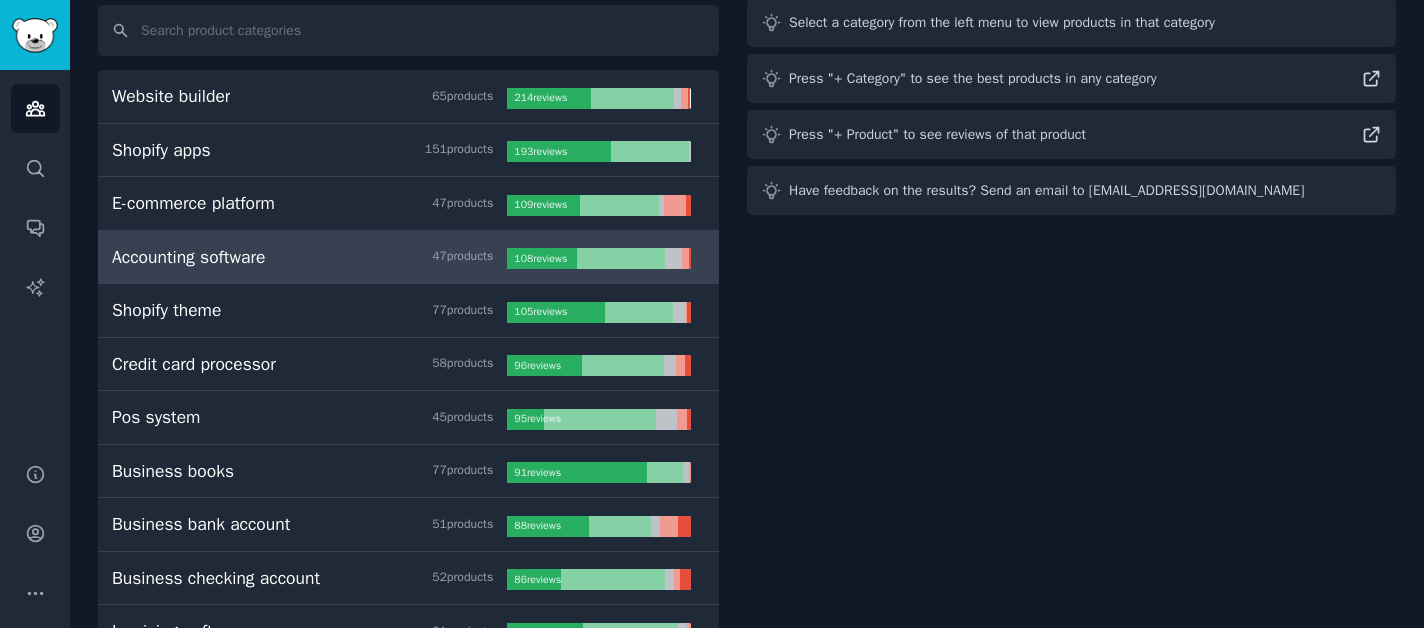 scroll, scrollTop: 0, scrollLeft: 0, axis: both 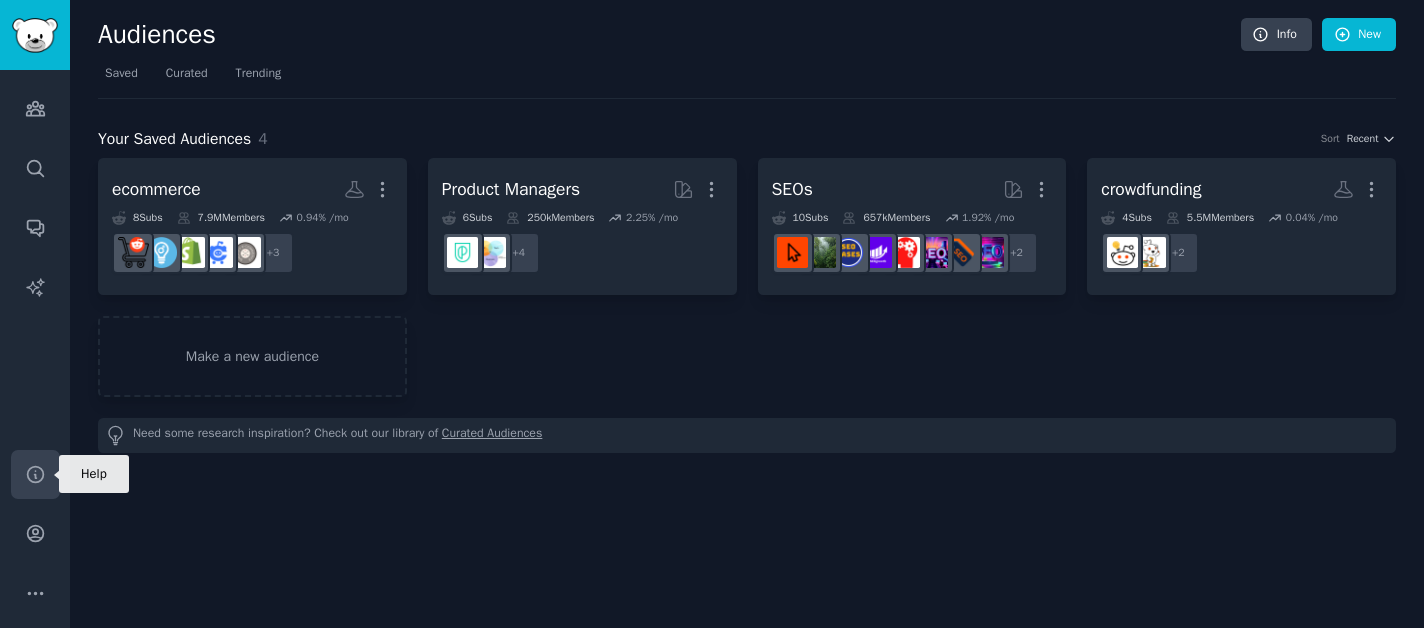 click on "Help" at bounding box center [35, 474] 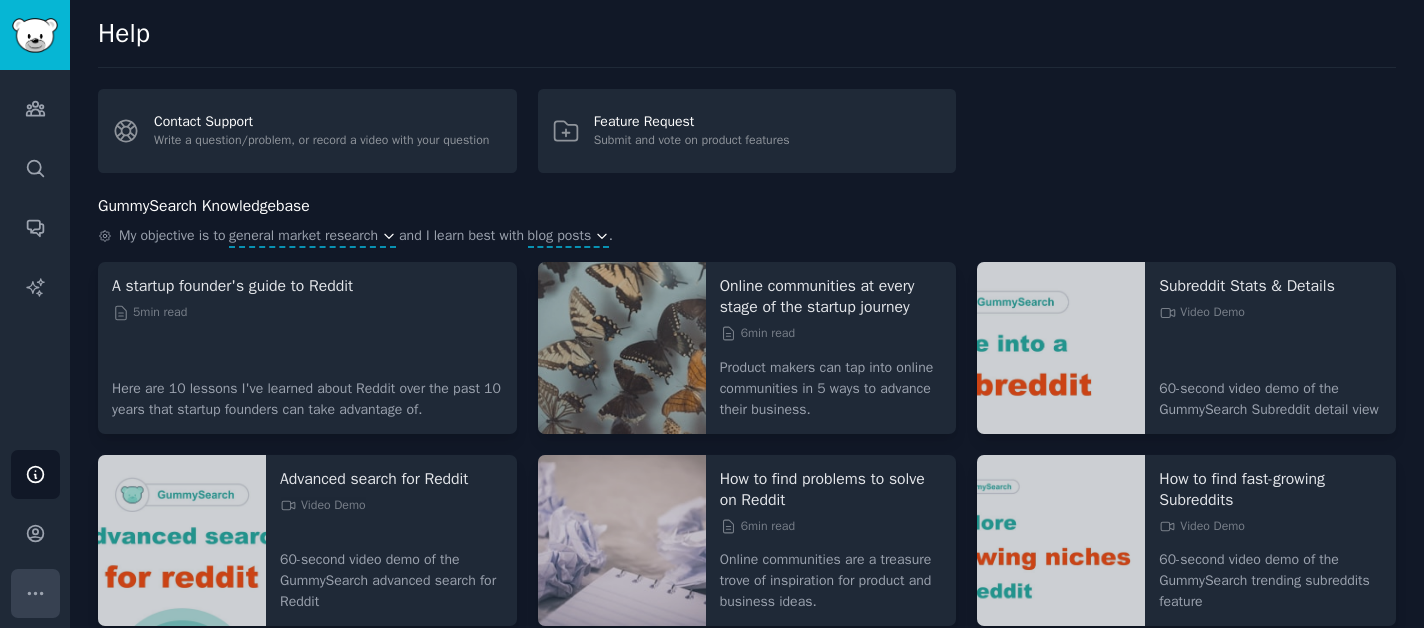 click 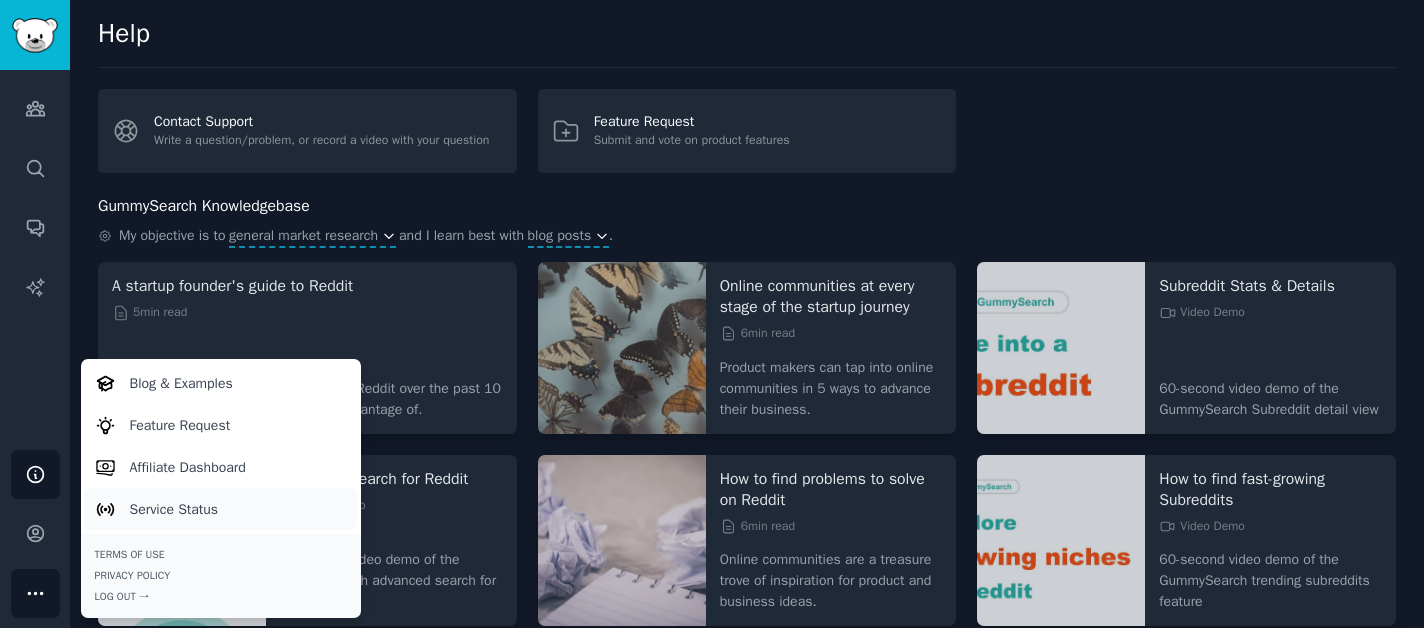 click on "Service Status" at bounding box center (174, 509) 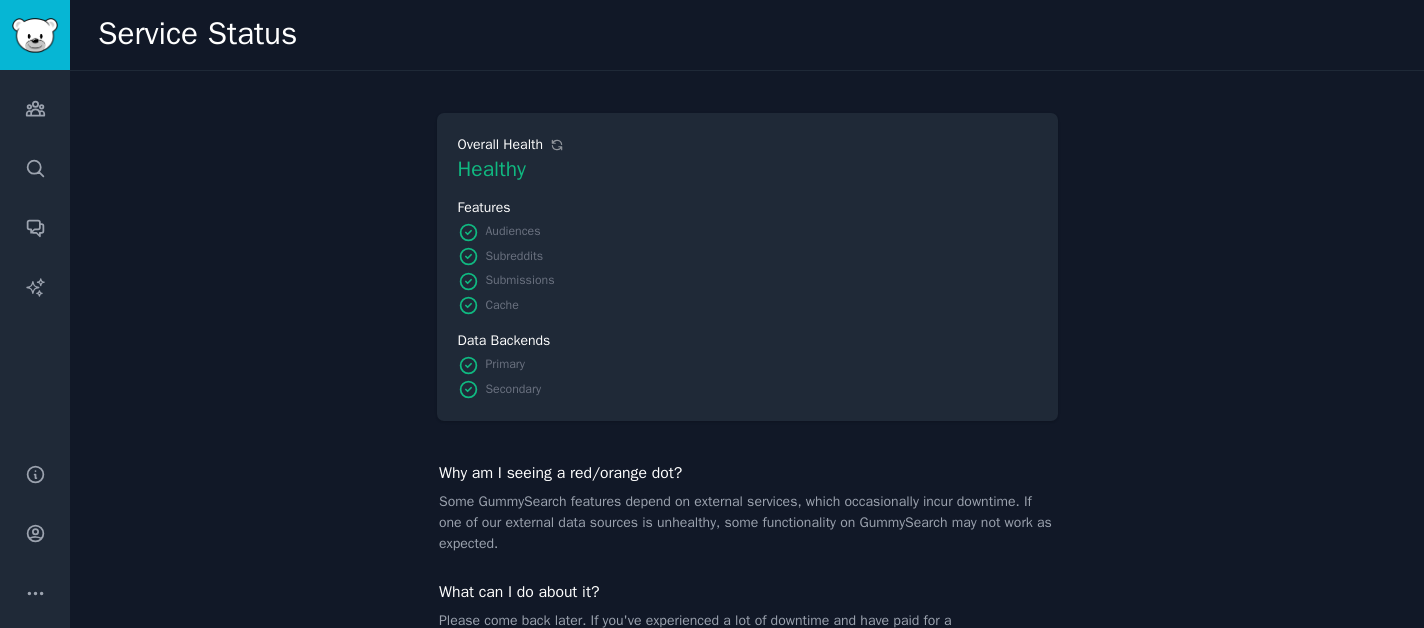 scroll, scrollTop: 80, scrollLeft: 0, axis: vertical 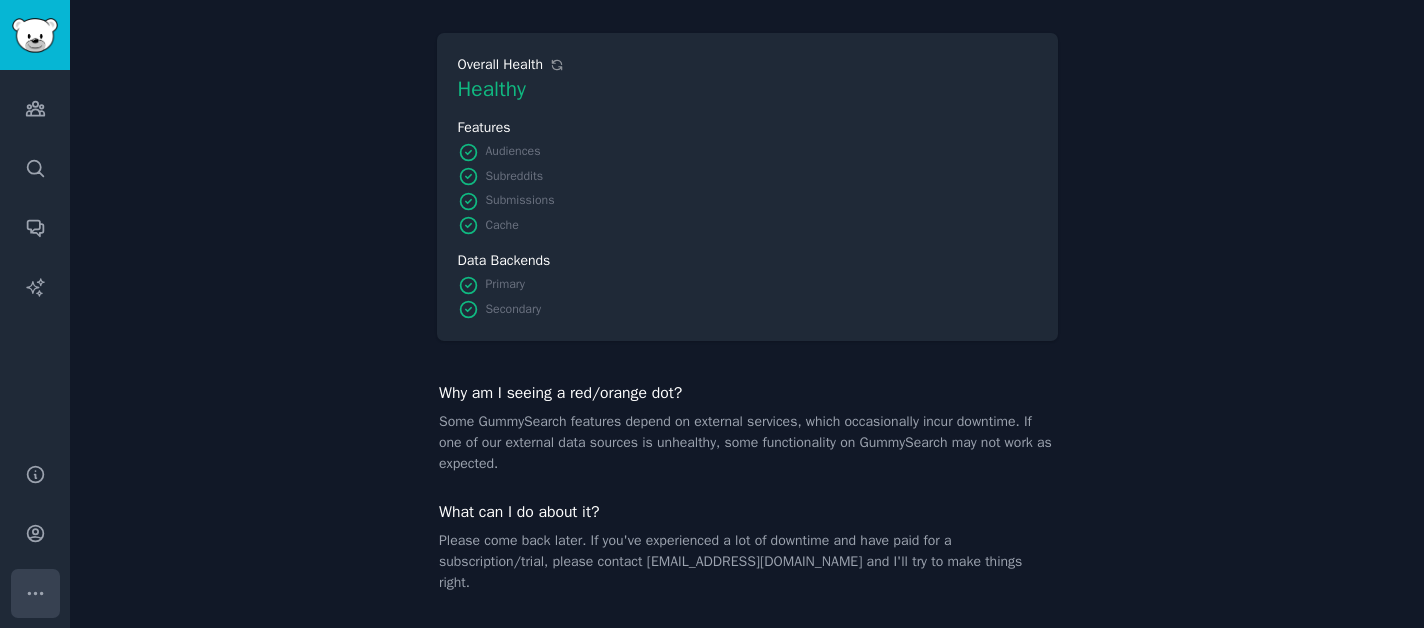 click on "More" at bounding box center [35, 593] 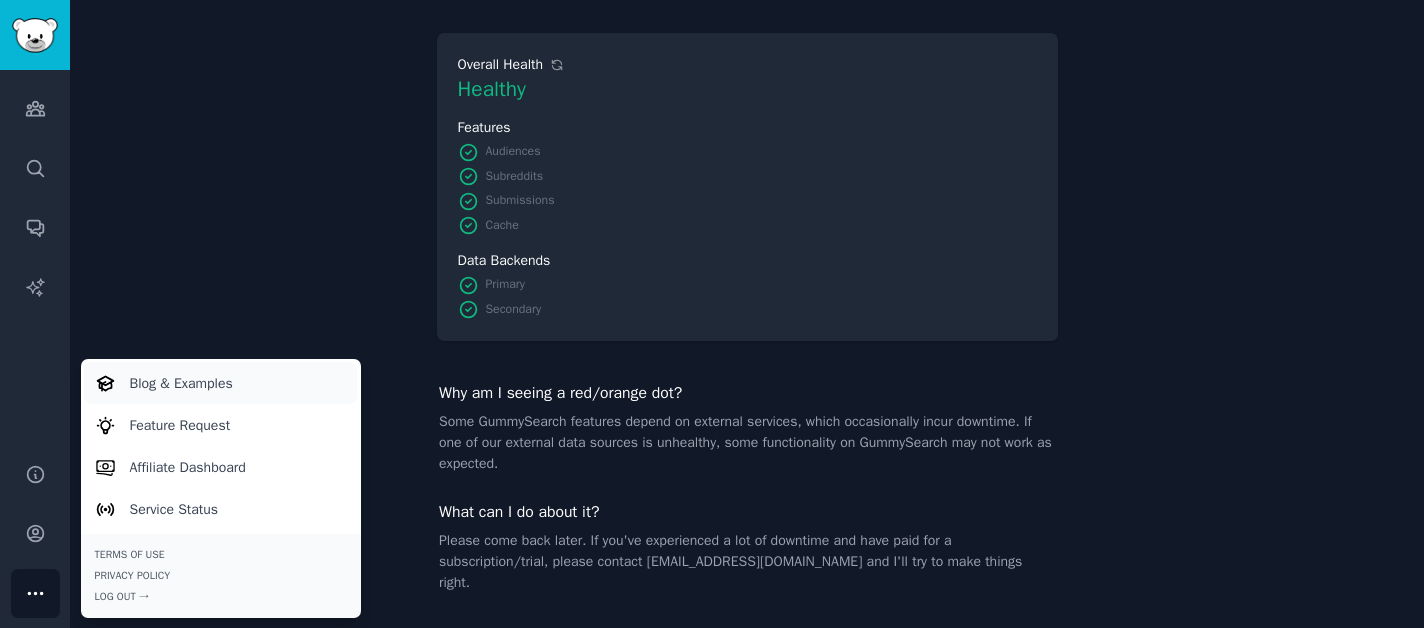 click on "Blog & Examples" at bounding box center [220, 383] 